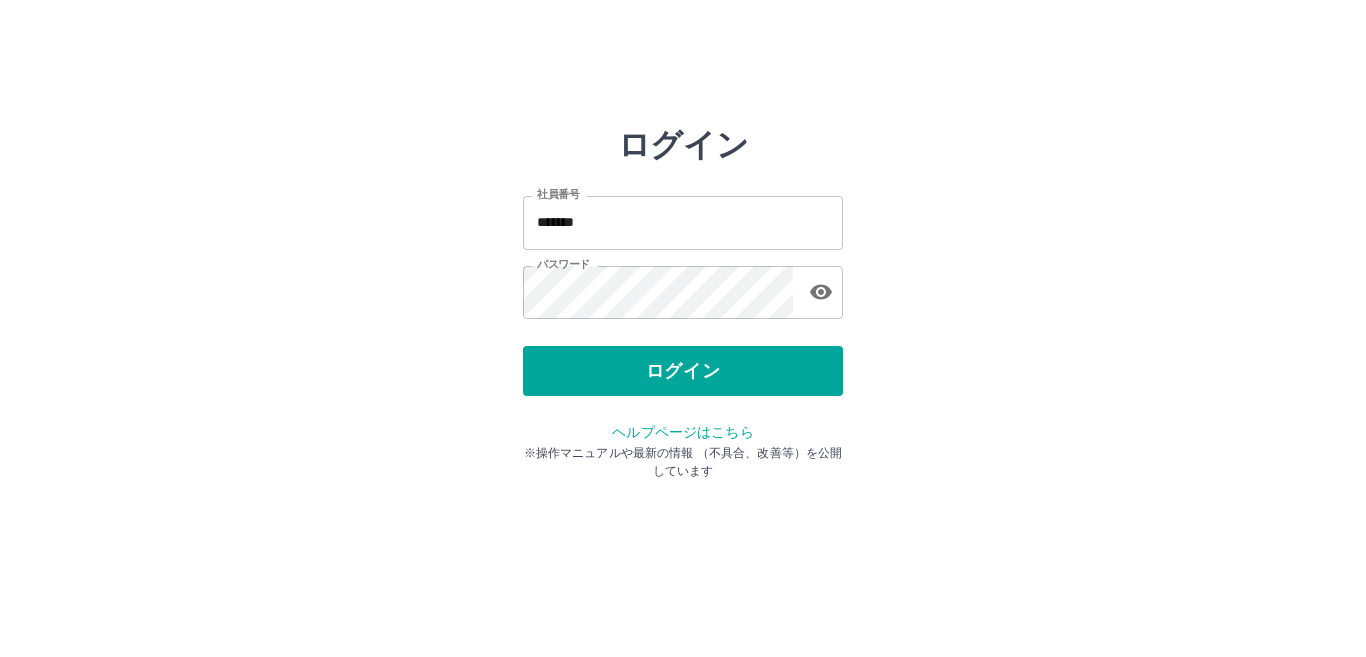 scroll, scrollTop: 0, scrollLeft: 0, axis: both 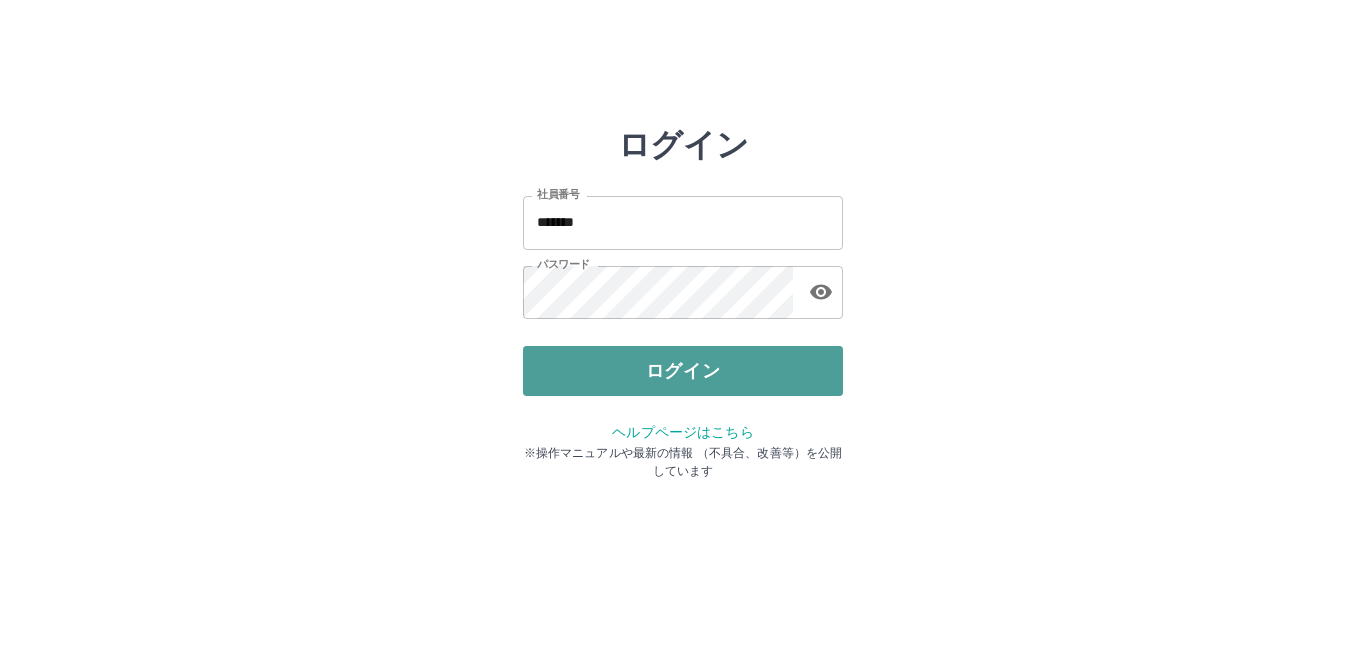 click on "ログイン" at bounding box center (683, 371) 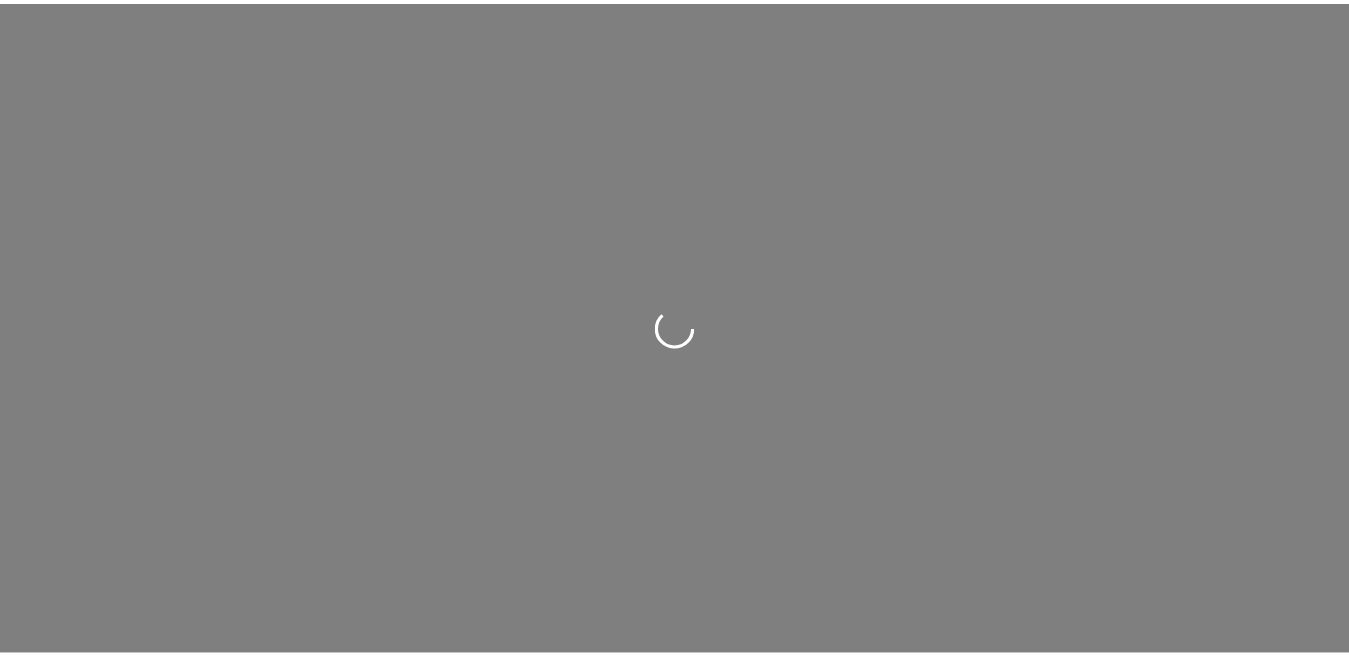scroll, scrollTop: 0, scrollLeft: 0, axis: both 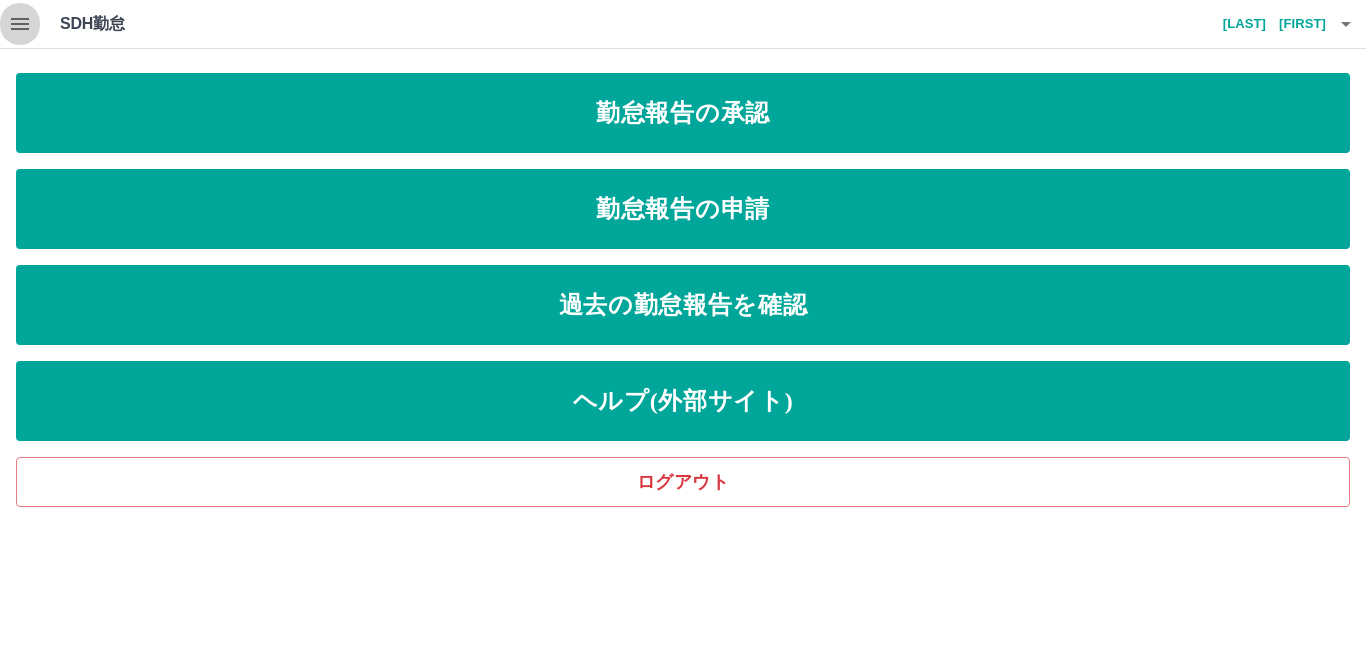 click 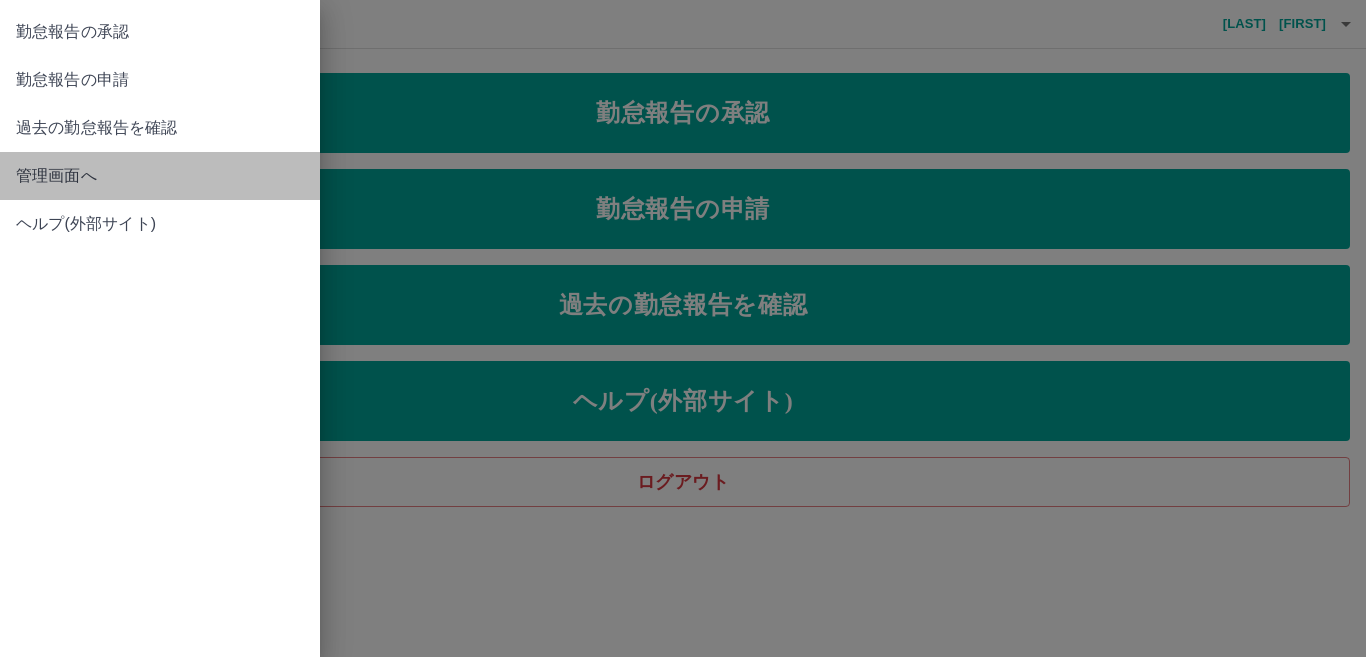 click on "管理画面へ" at bounding box center [160, 176] 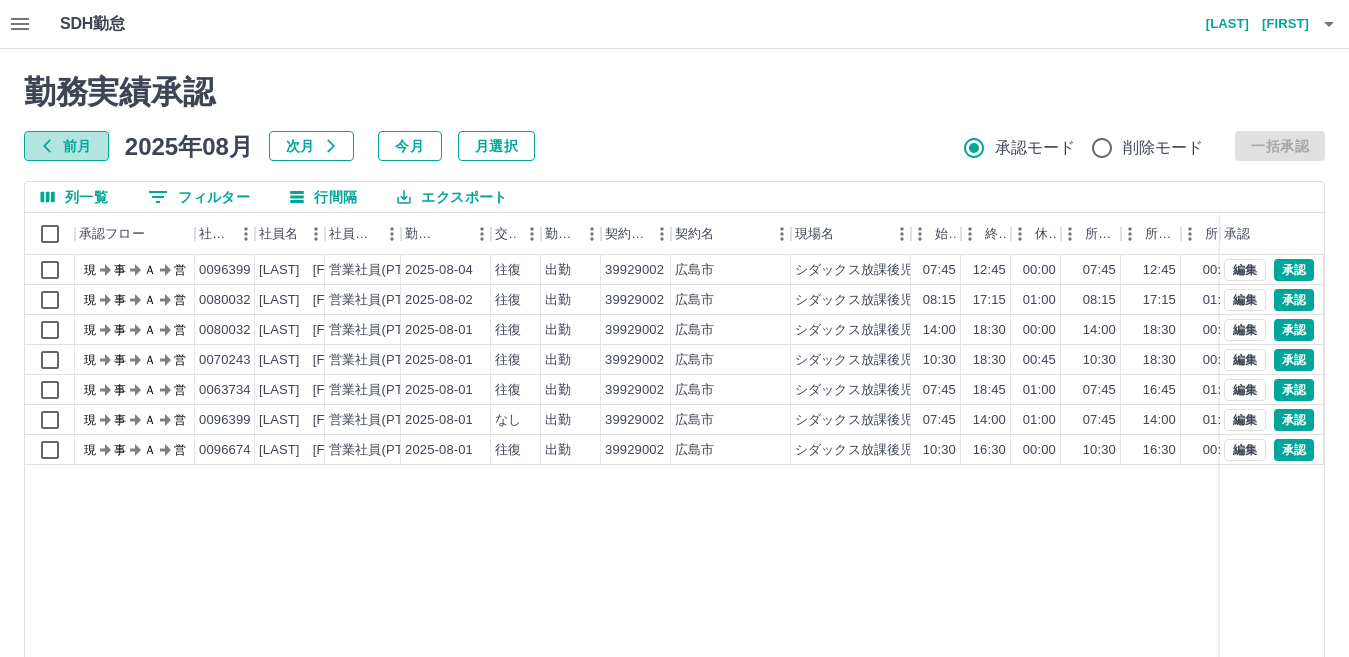 click on "前月" at bounding box center [66, 146] 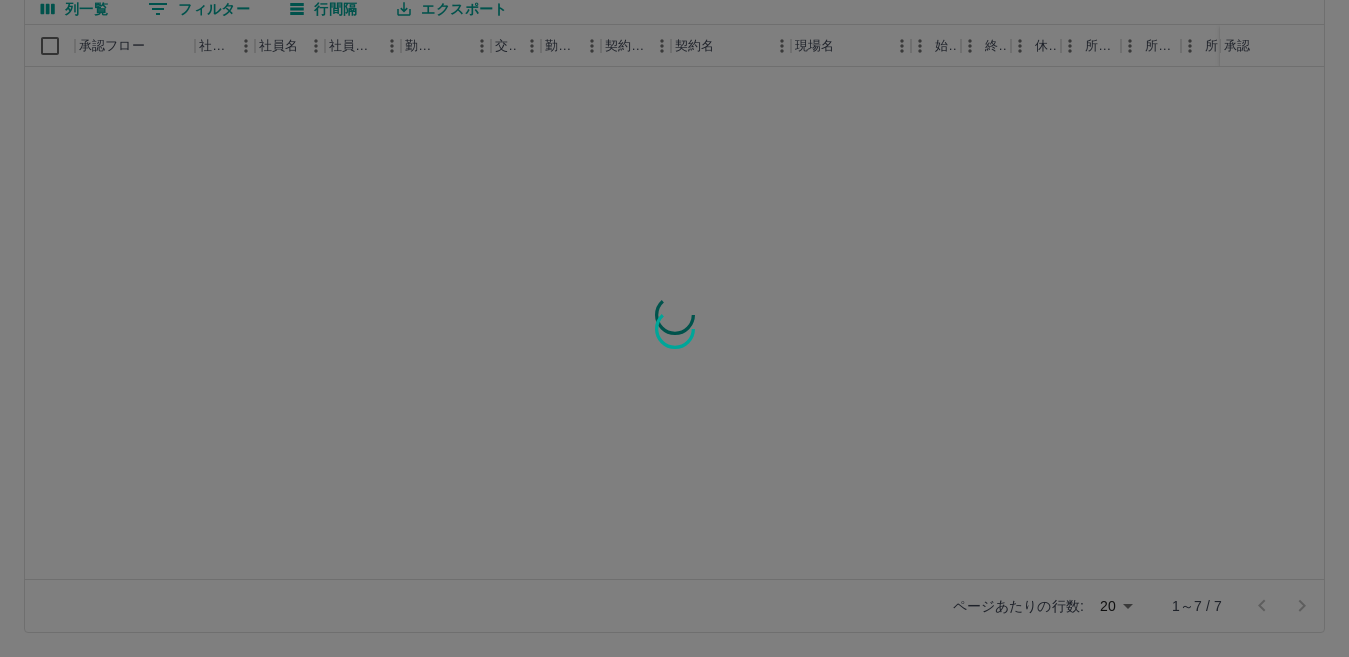 scroll, scrollTop: 0, scrollLeft: 0, axis: both 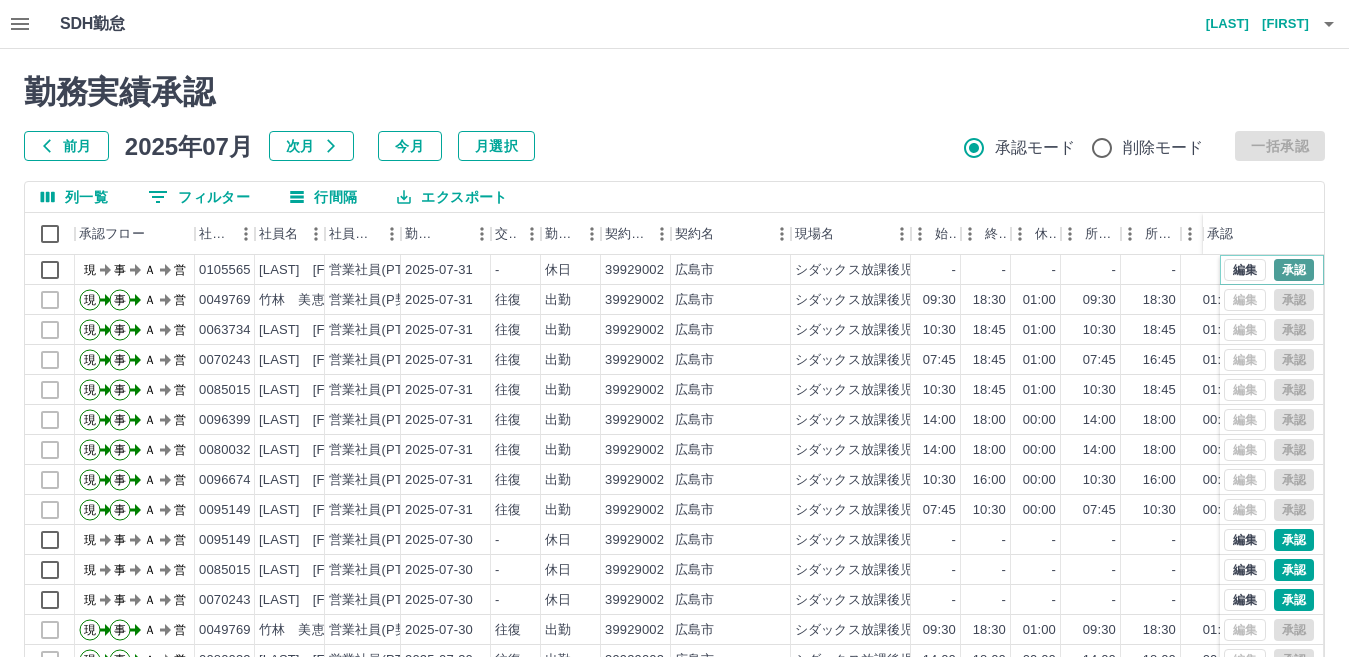 click on "承認" at bounding box center (1294, 270) 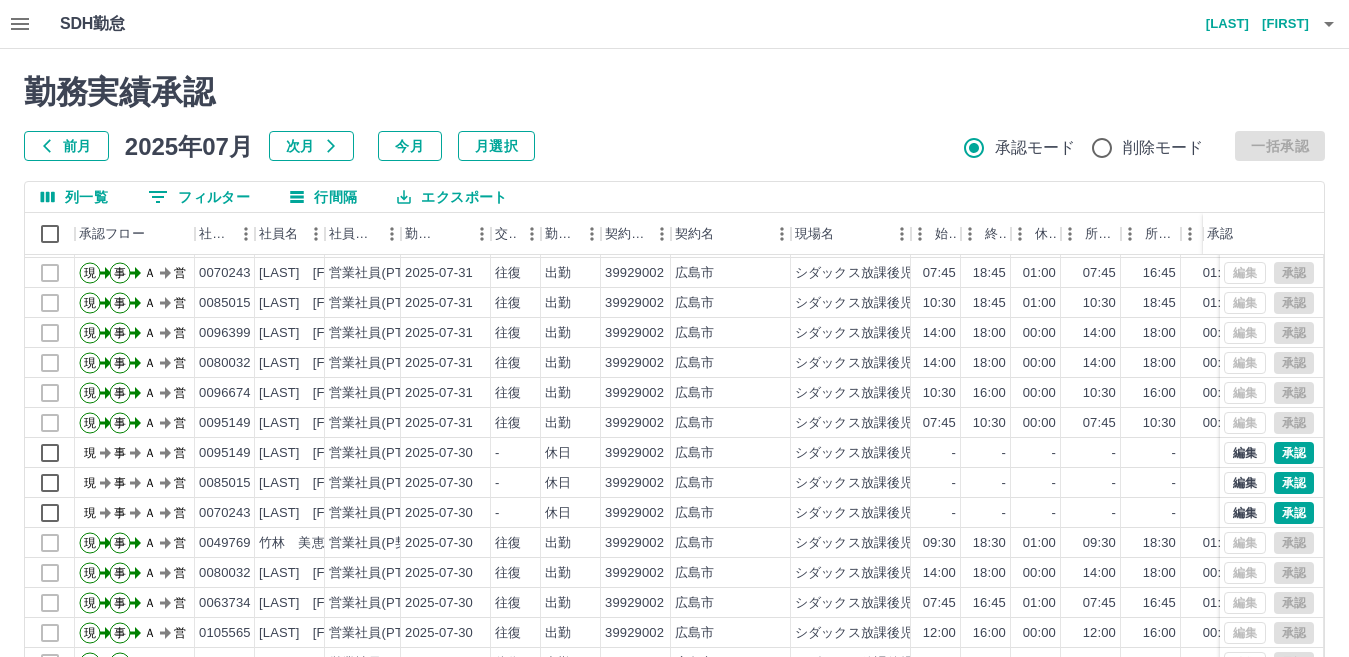 scroll, scrollTop: 104, scrollLeft: 0, axis: vertical 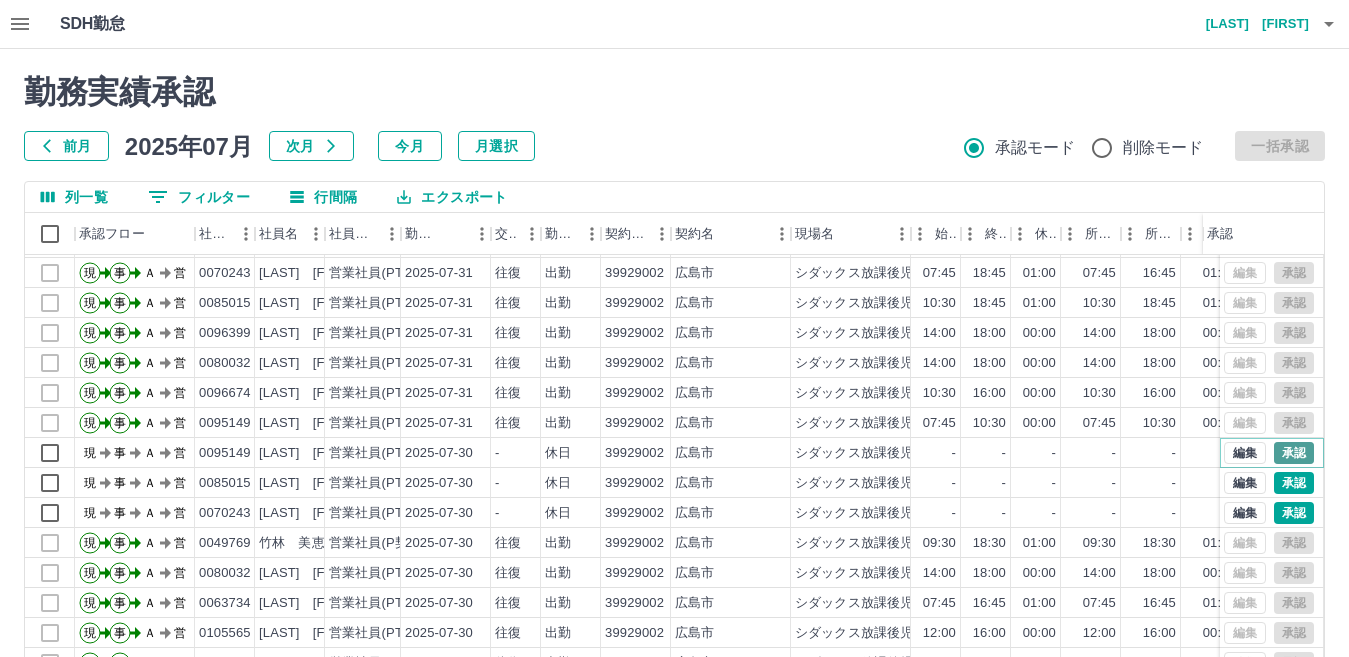 click on "承認" at bounding box center (1294, 453) 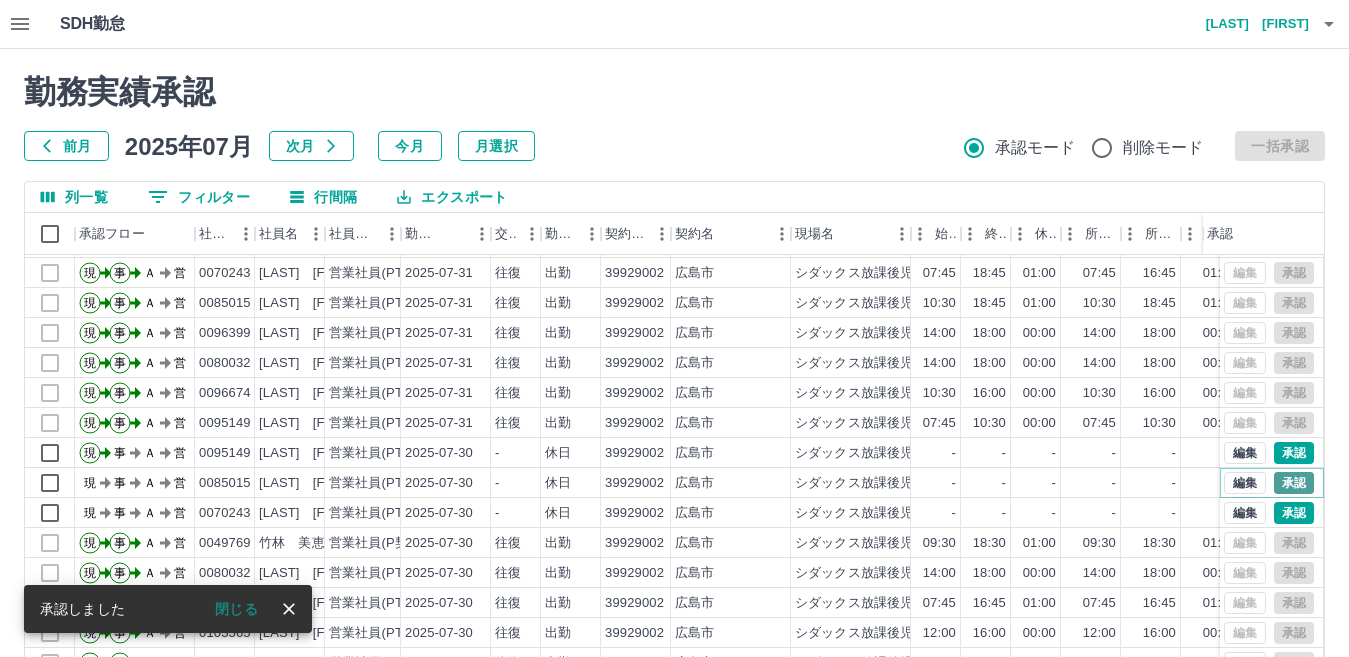 click on "承認" at bounding box center (1294, 483) 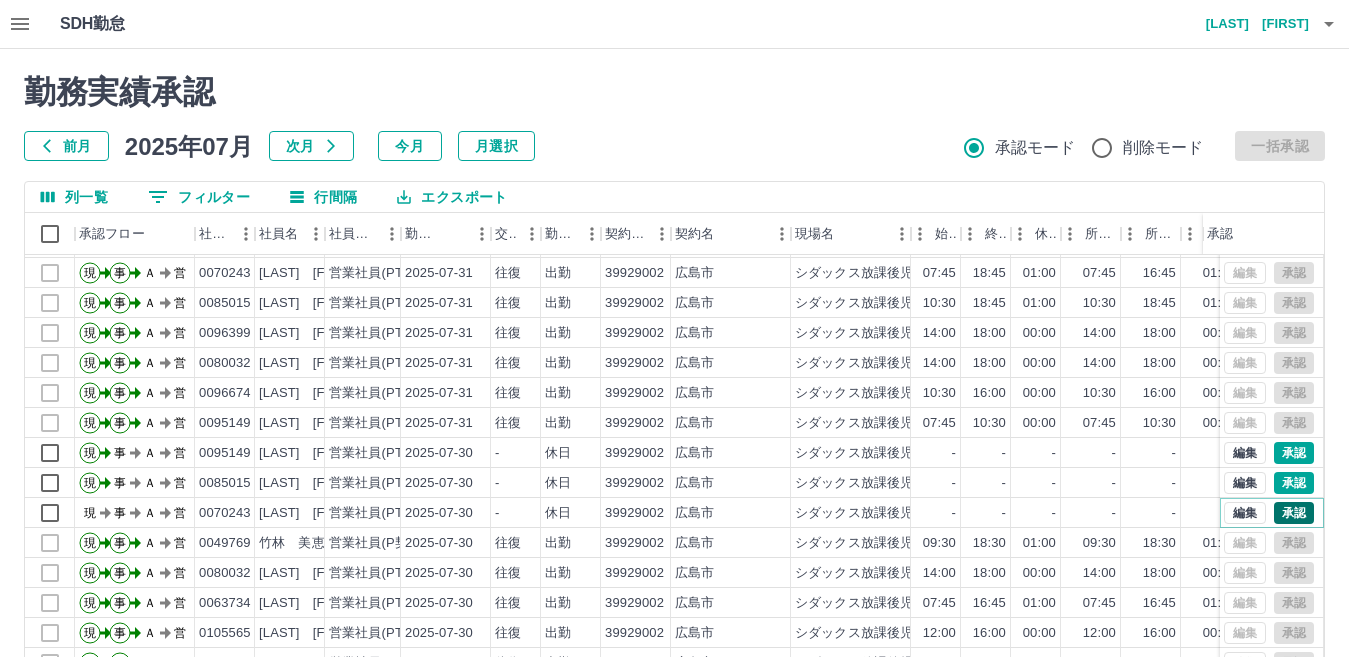 click on "承認" at bounding box center [1294, 513] 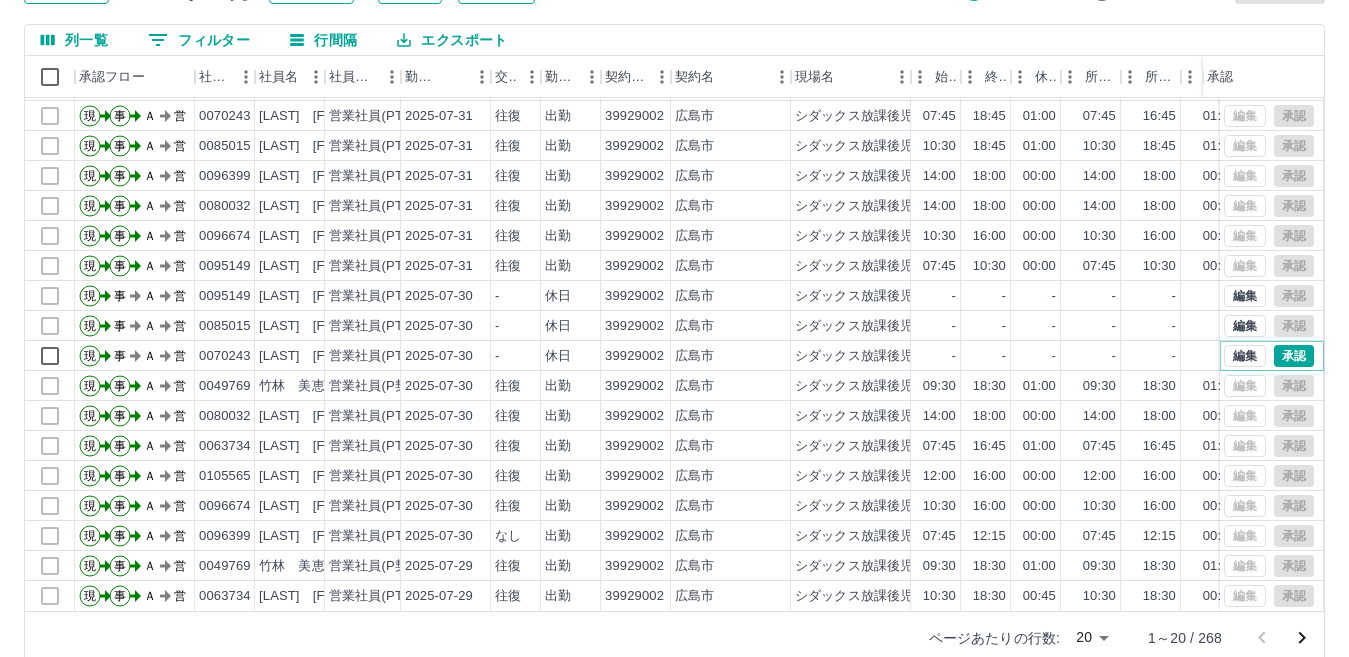 scroll, scrollTop: 188, scrollLeft: 0, axis: vertical 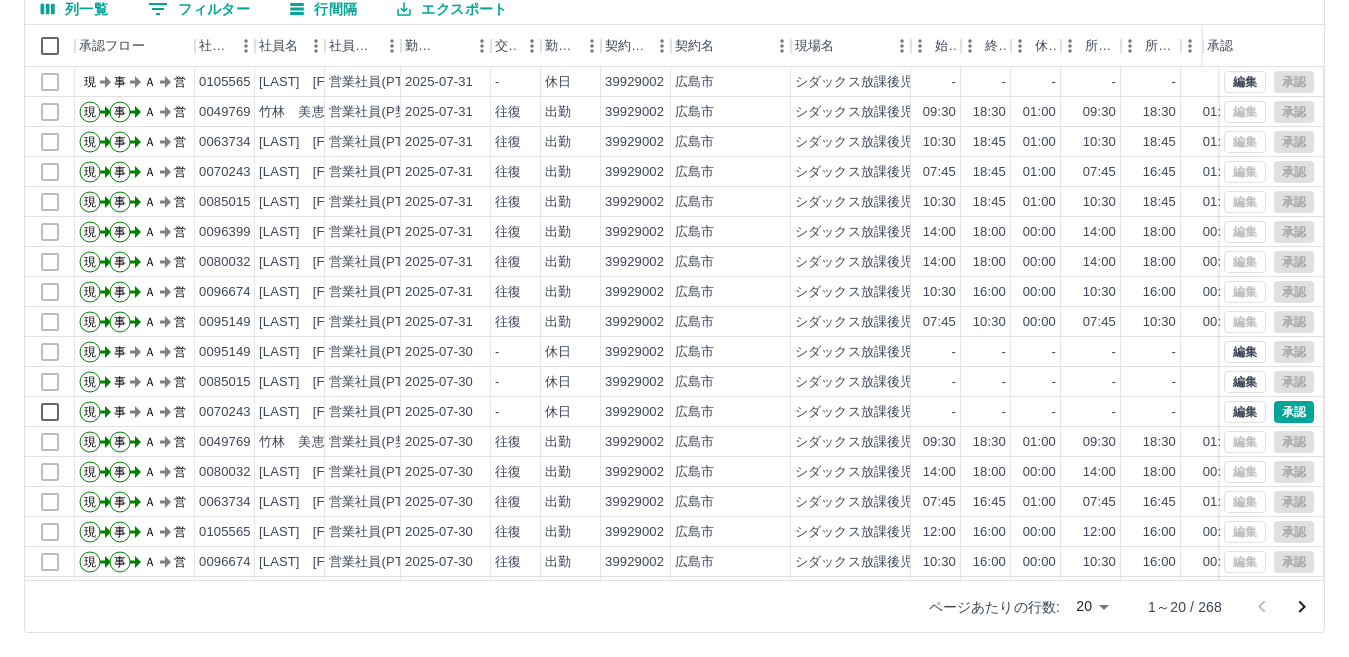 click on "SDH勤怠 [LAST]　[FIRST] 勤務実績承認 前月 2025年07月 次月 今月 月選択 承認モード 削除モード 一括承認 列一覧 0 フィルター 行間隔 エクスポート 承認フロー 社員番号 社員名 社員区分 勤務日 交通費 勤務区分 契約コード 契約名 現場名 始業 終業 休憩 所定開始 所定終業 所定休憩 拘束 勤務 遅刻等 コメント ステータス 承認 現 事 Ａ 営 0105565 [LAST]　[FIRST] 営業社員(PT契約) 2025-07-31  -  休日 39929002 [CITY] シダックス放課後児童クラブ　春日野 - - - - - - 00:00 00:00 00:00 事務担当者承認待 現 事 Ａ 営 0049769 [LAST]　[FIRST] 営業社員(P契約) 2025-07-31 往復 出勤 39929002 [CITY] シダックス放課後児童クラブ　春日野 09:30 18:30 01:00 09:30 18:30 01:00 09:00 08:00 00:00 AM承認待 現 事 Ａ 営 0063734 [LAST]　[FIRST] 営業社員(PT契約) 2025-07-31 往復 出勤 39929002 [CITY] 10:30 18:45 01:00 10:30 18:45 01:00 08:15" at bounding box center [674, 234] 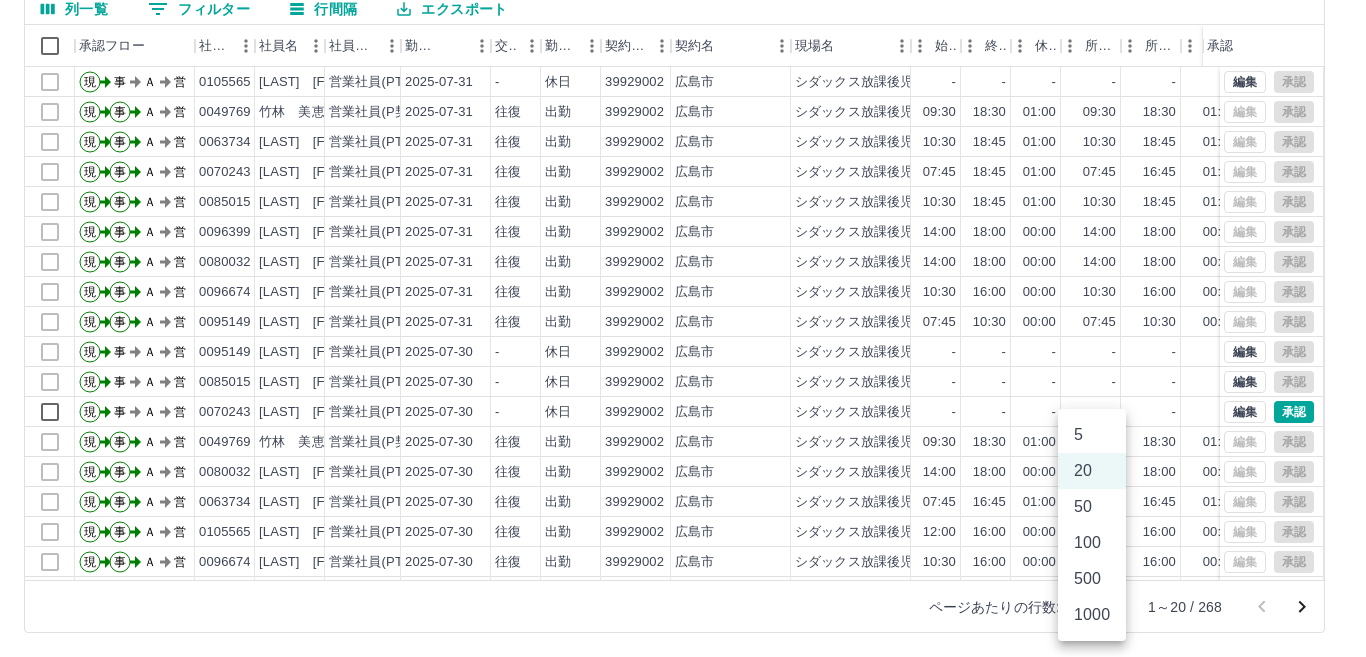 click on "500" at bounding box center (1092, 579) 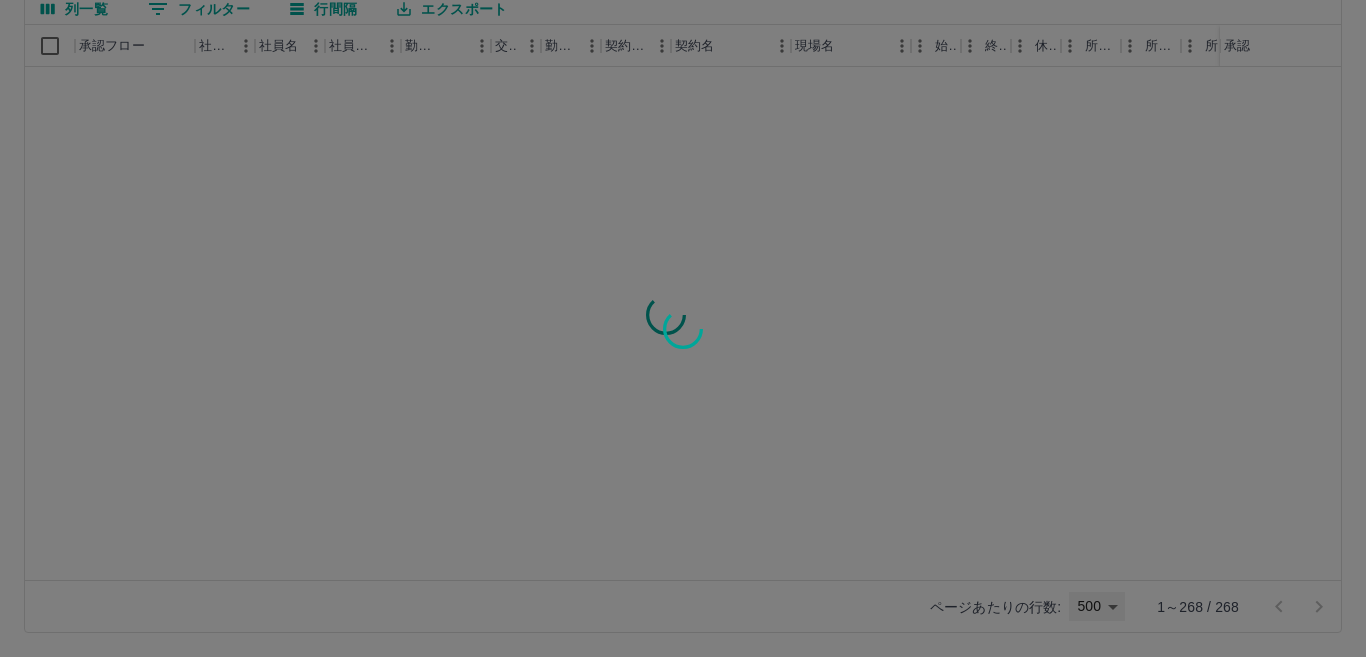 type on "***" 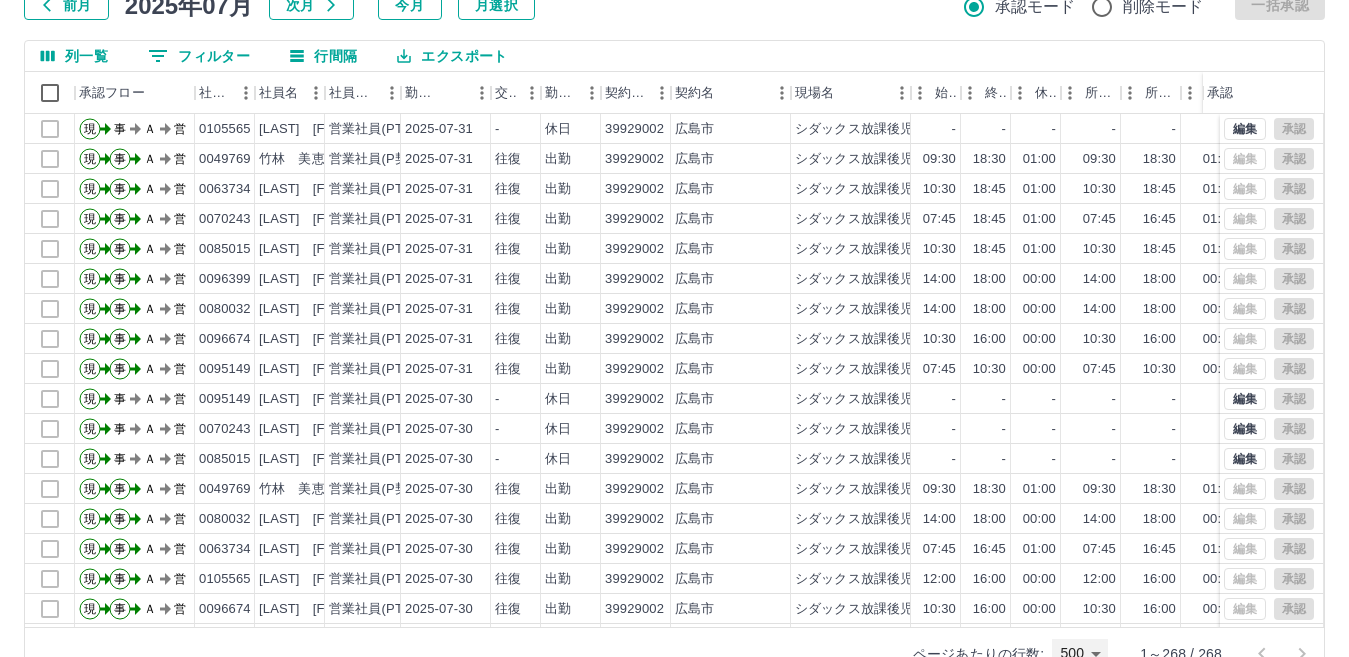 scroll, scrollTop: 188, scrollLeft: 0, axis: vertical 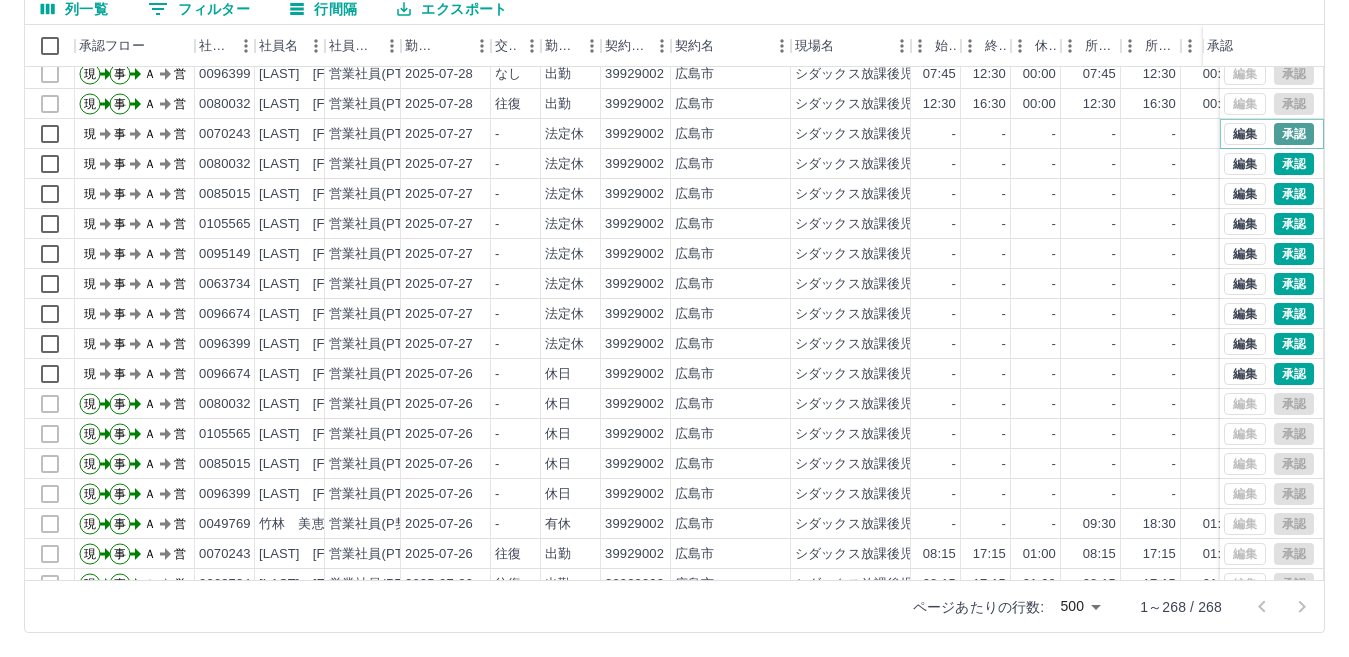 click on "承認" at bounding box center (1294, 134) 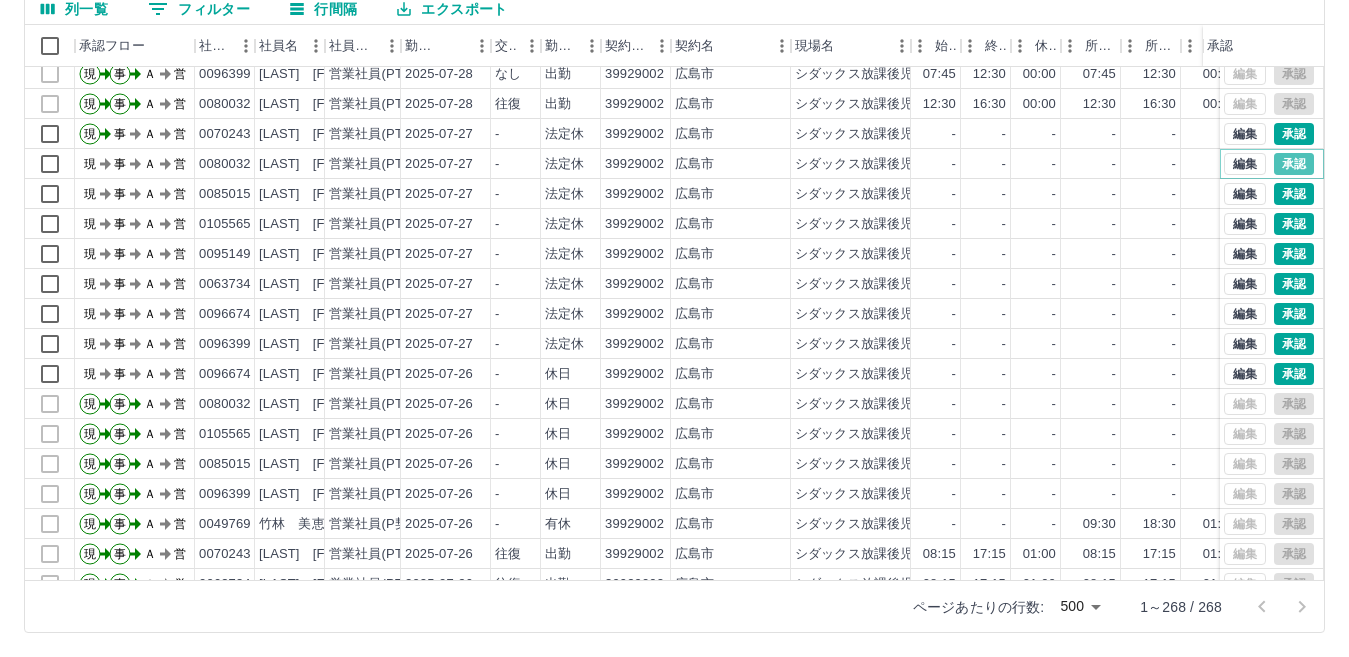 click on "承認" at bounding box center [1294, 164] 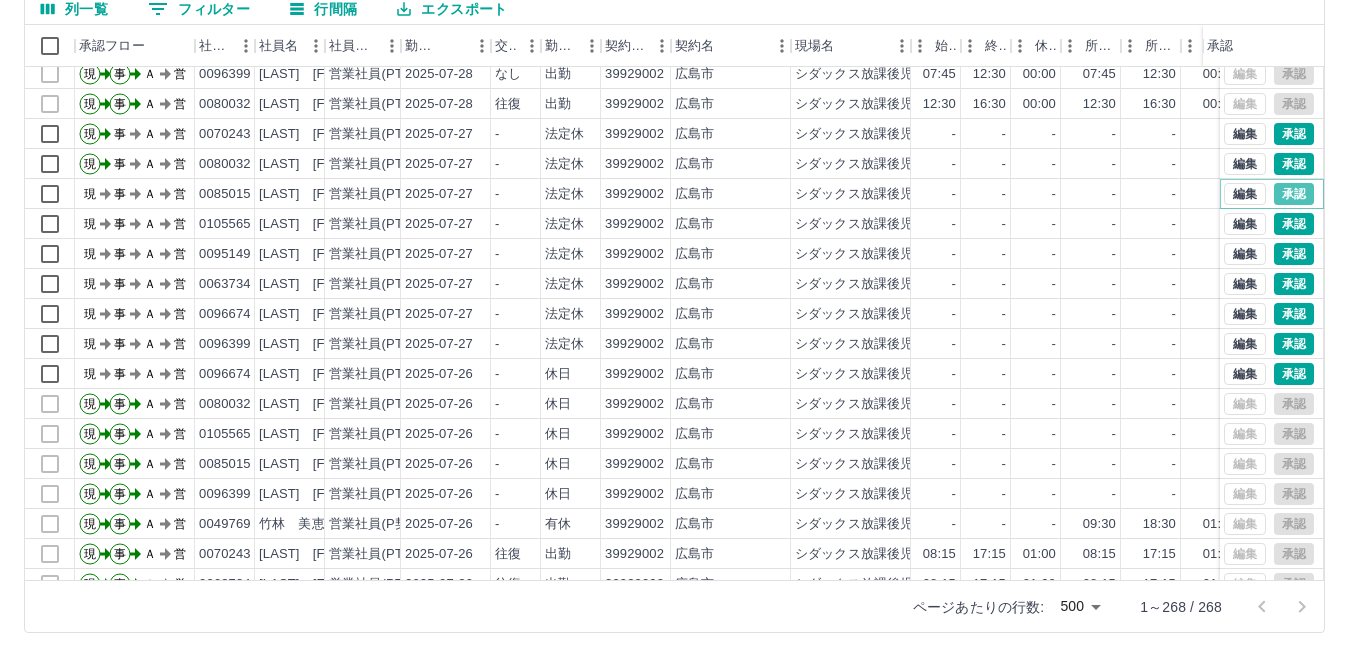 click on "承認" at bounding box center (1294, 194) 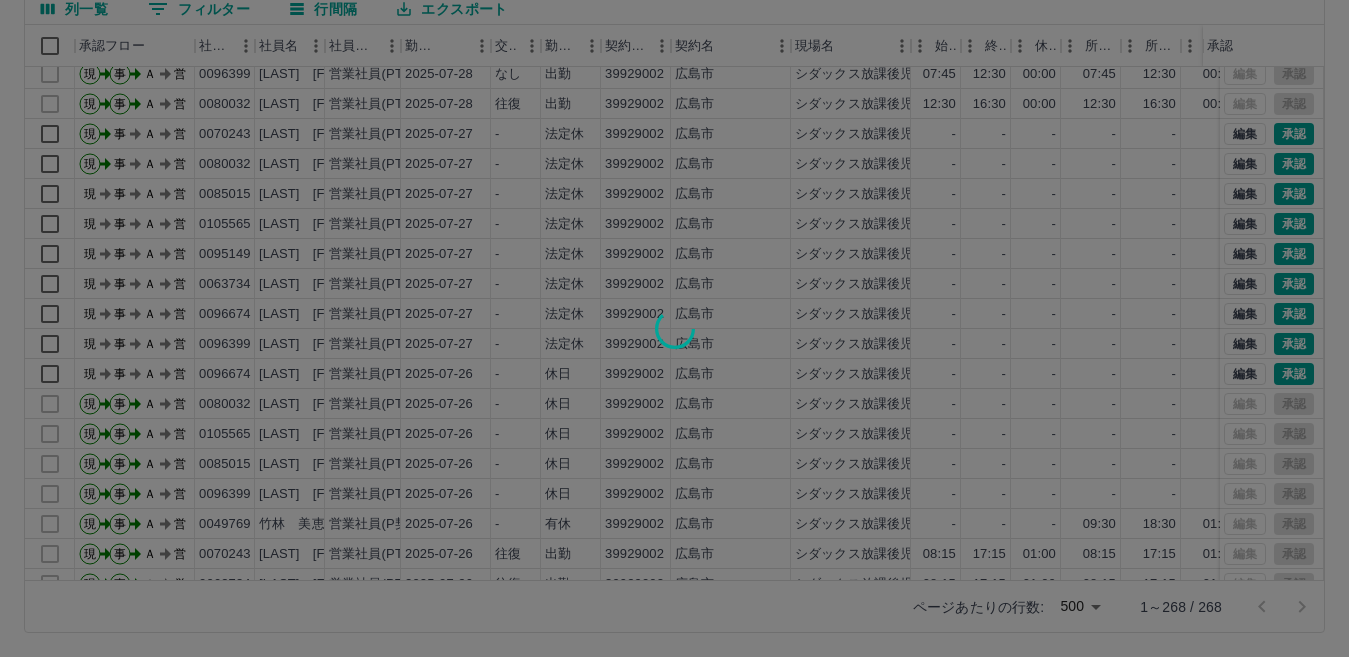click at bounding box center [674, 328] 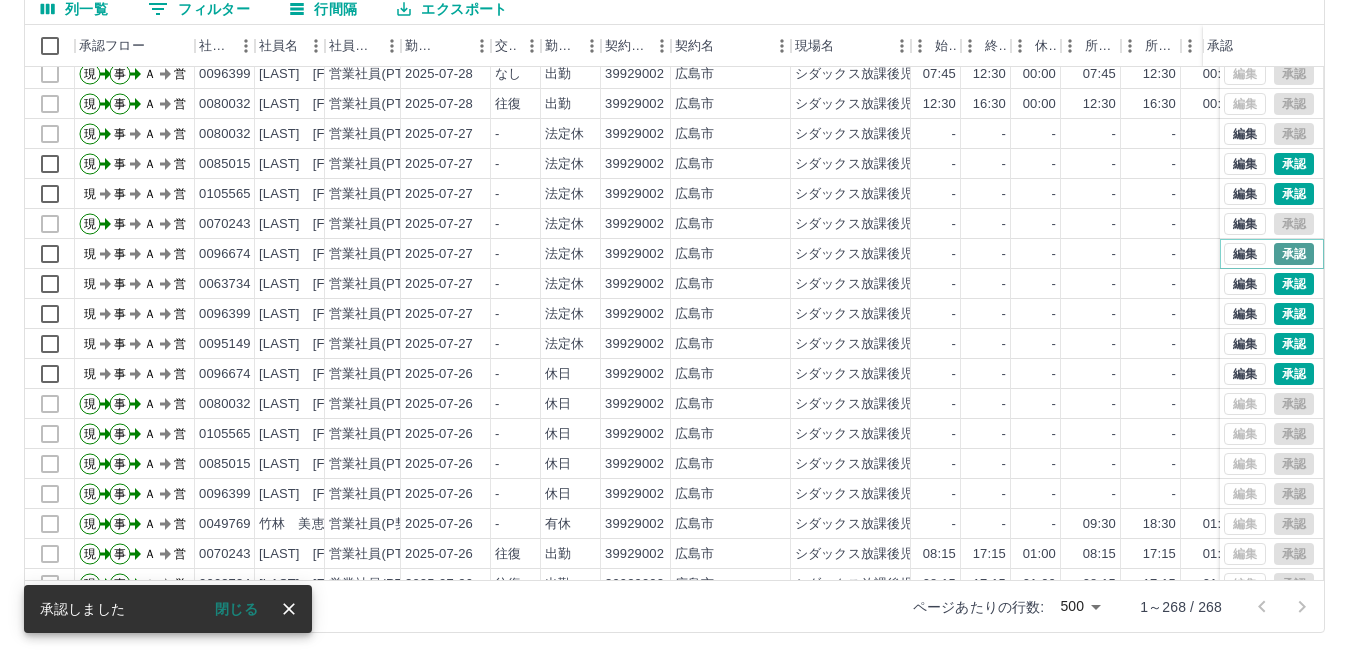 click on "承認" at bounding box center (1294, 254) 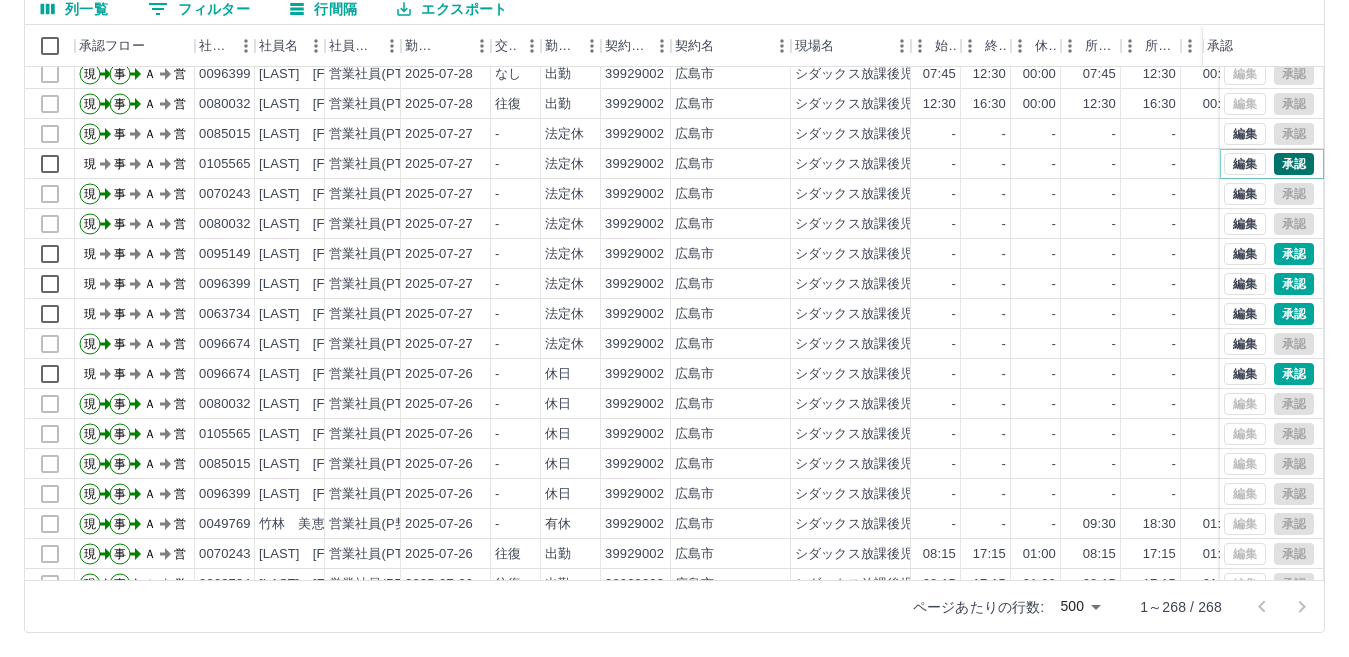 click on "承認" at bounding box center [1294, 164] 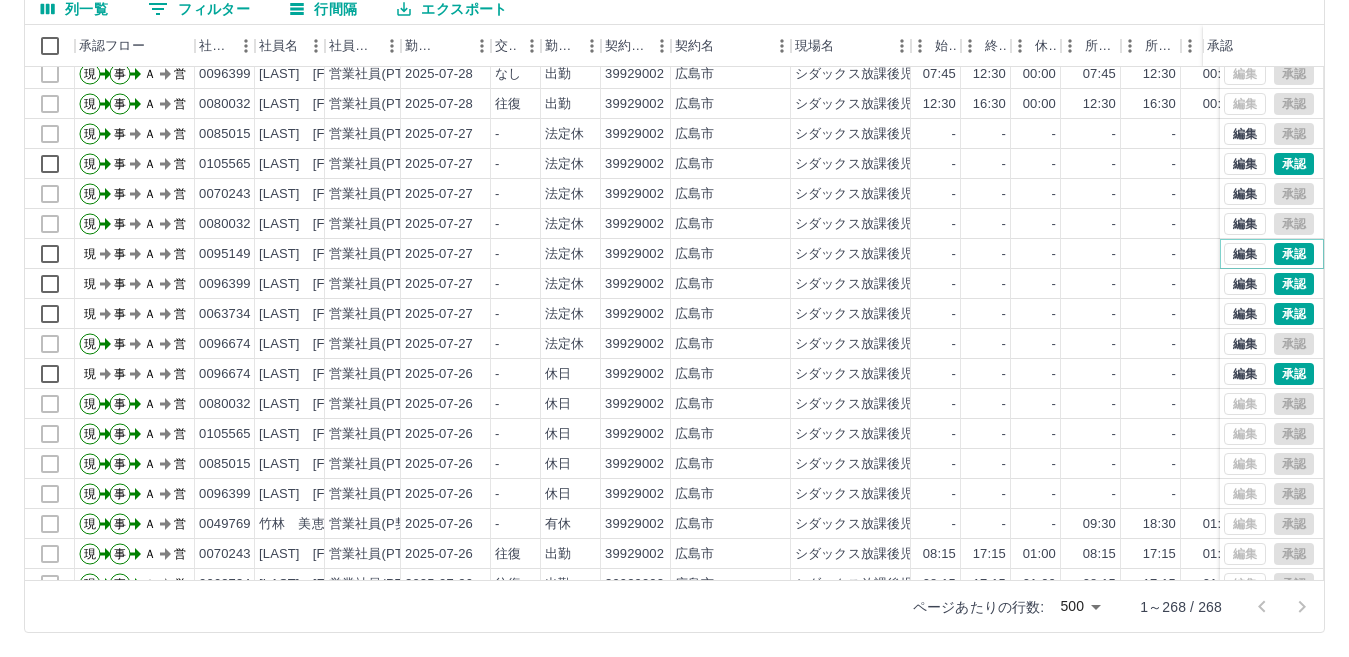 click on "承認" at bounding box center [1294, 254] 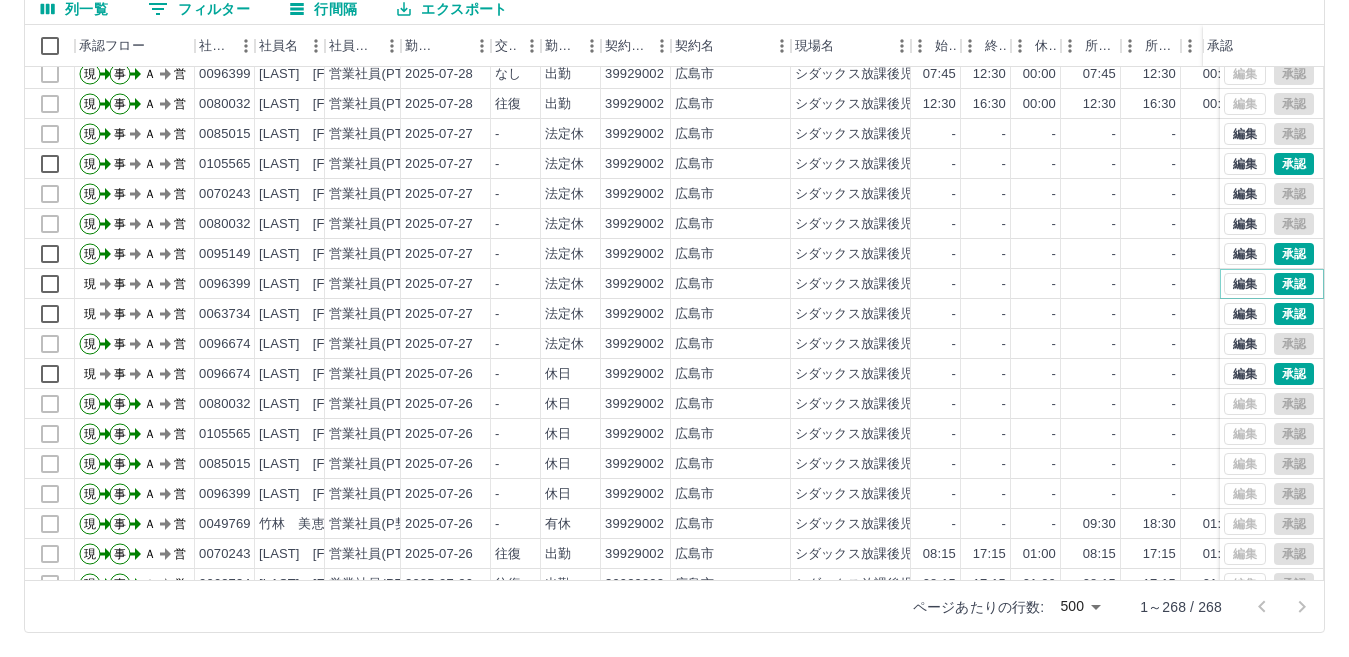 click on "承認" at bounding box center [1294, 284] 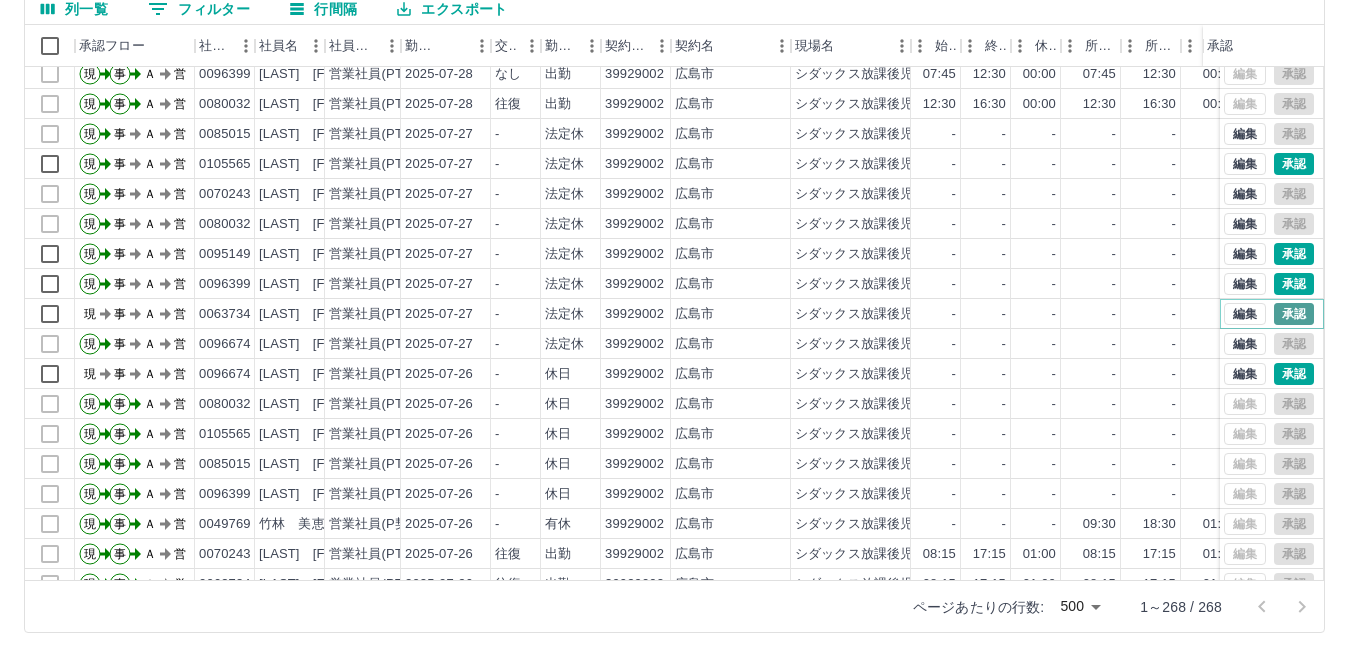 click on "承認" at bounding box center (1294, 314) 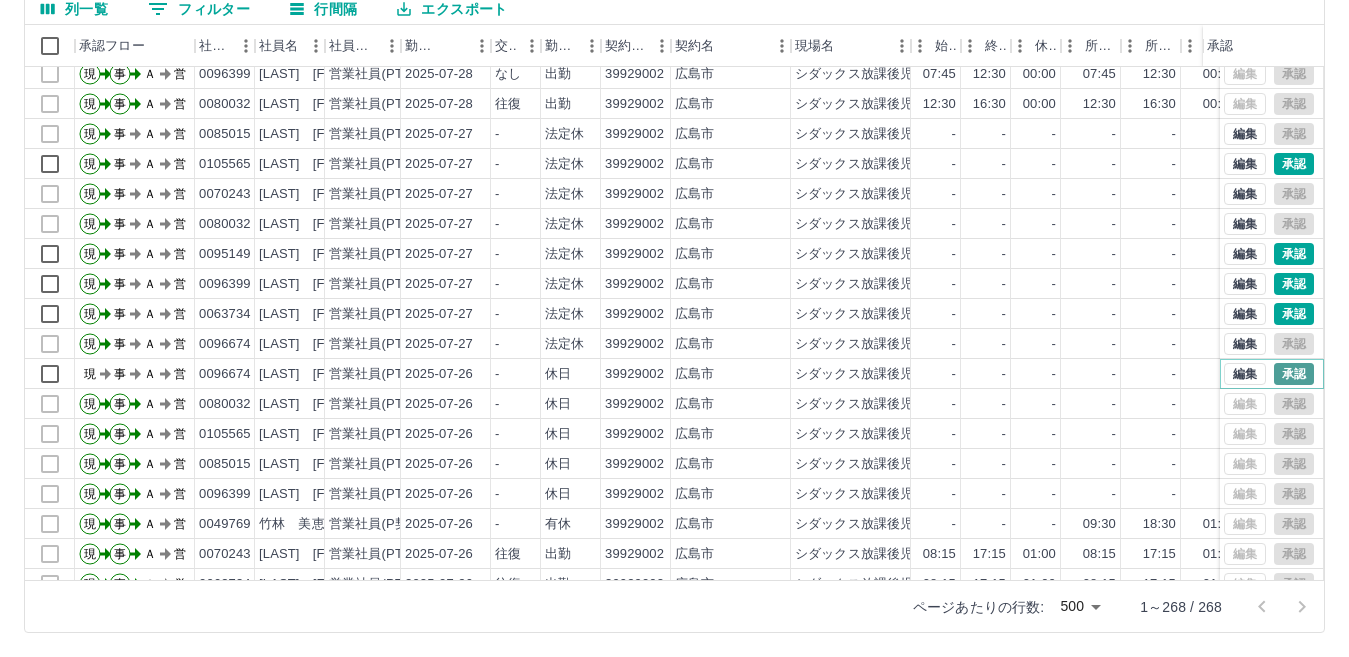 click on "承認" at bounding box center (1294, 374) 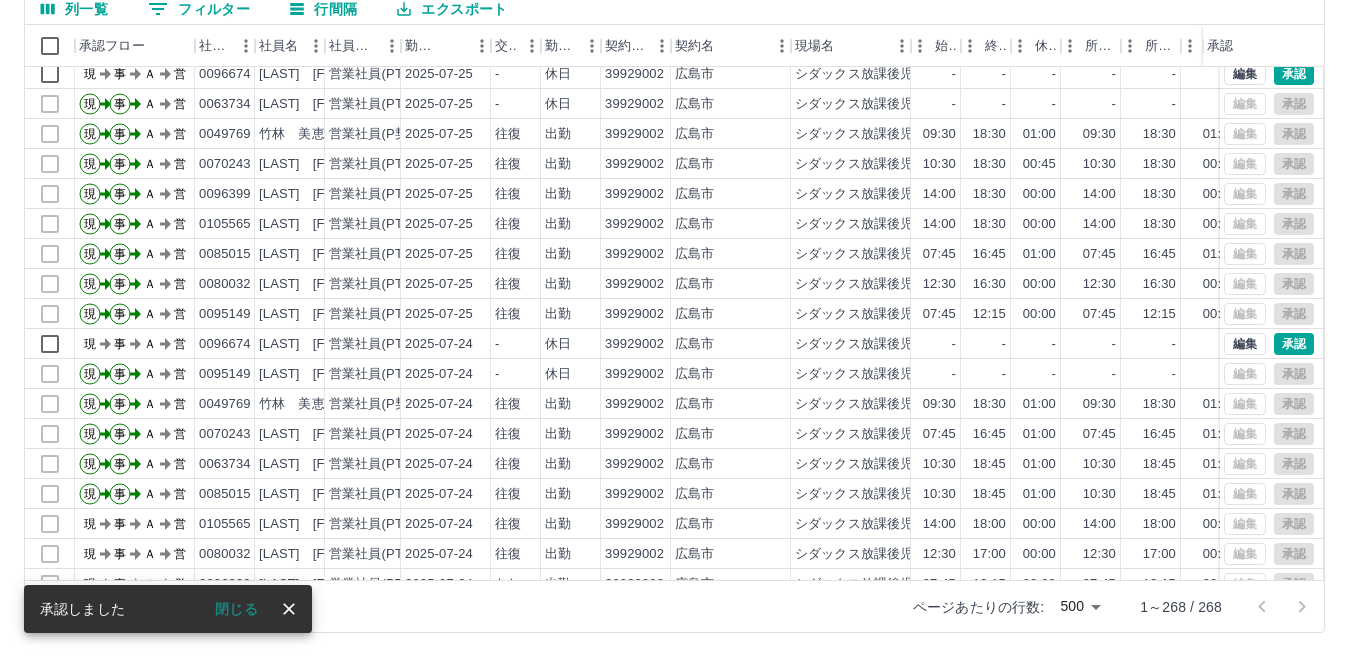 scroll, scrollTop: 1198, scrollLeft: 0, axis: vertical 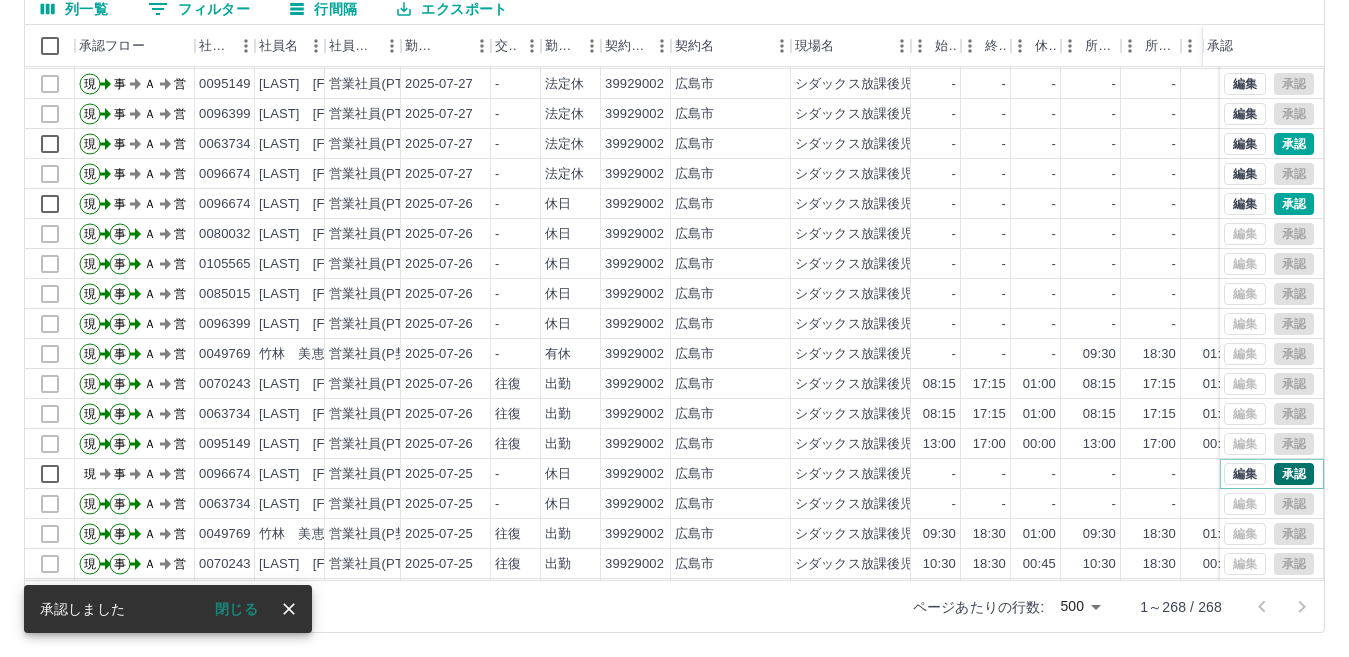 click on "承認" at bounding box center (1294, 474) 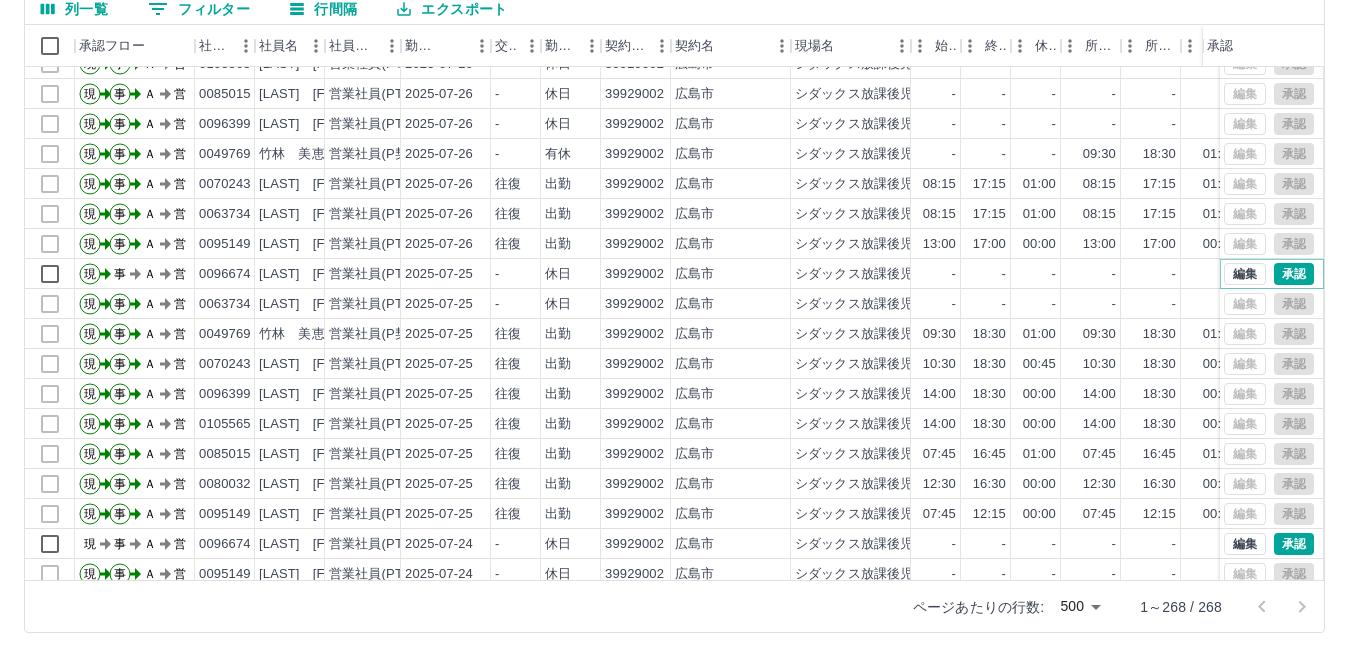 scroll, scrollTop: 1498, scrollLeft: 0, axis: vertical 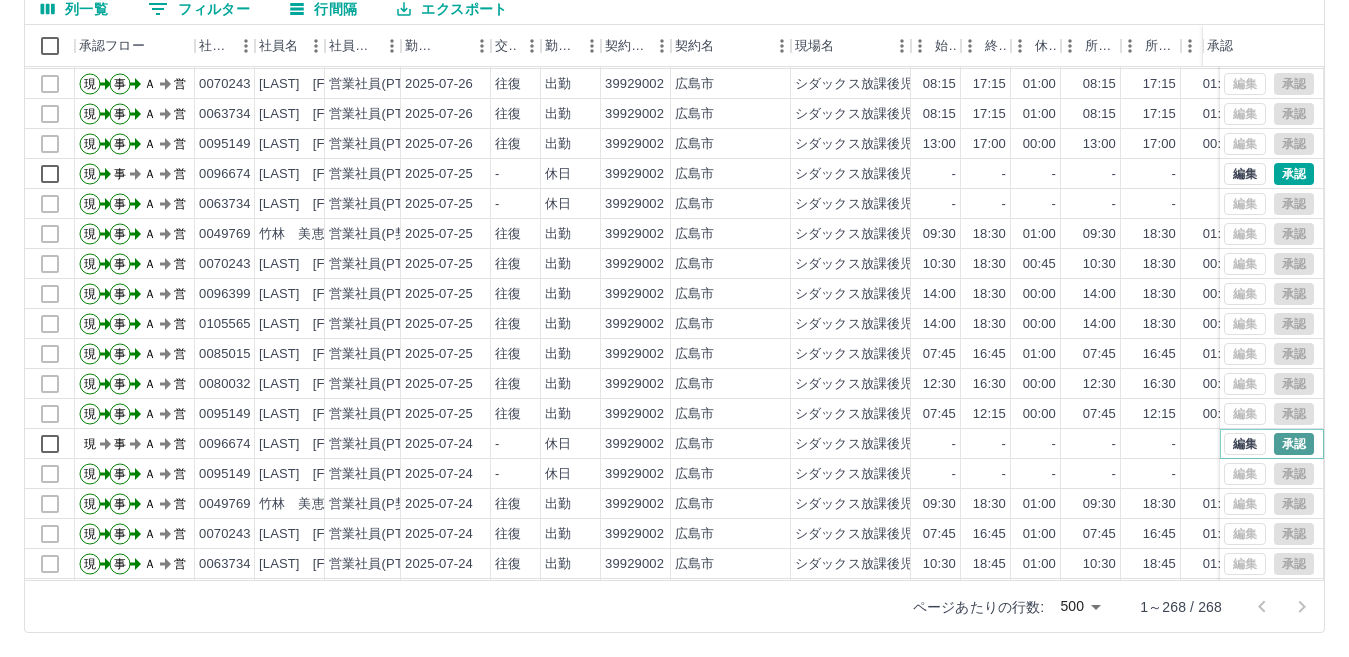 click on "承認" at bounding box center [1294, 444] 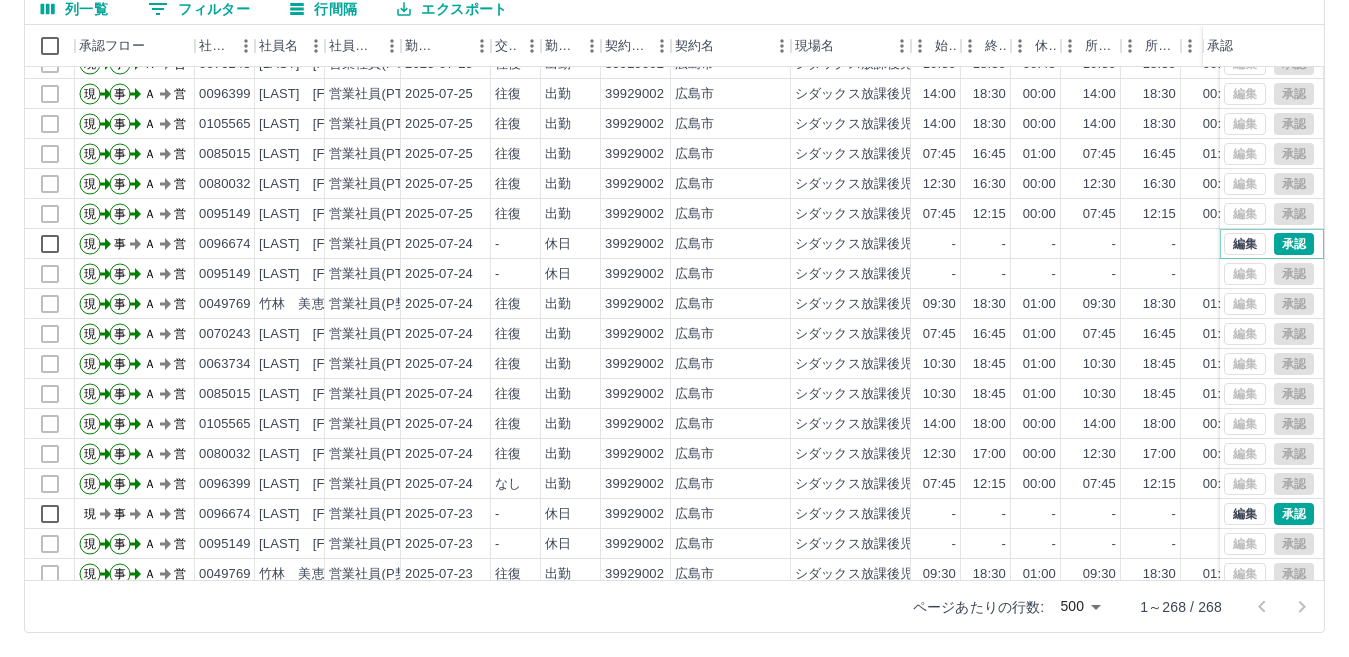 scroll, scrollTop: 1798, scrollLeft: 0, axis: vertical 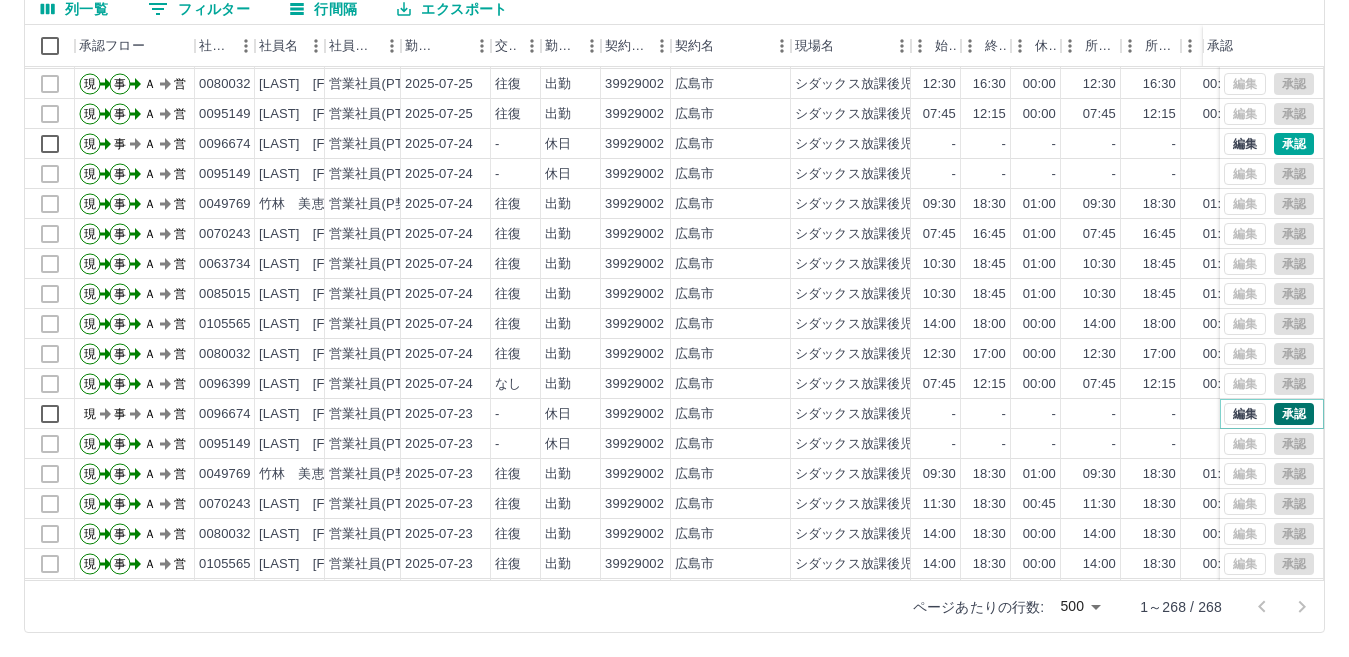 click on "承認" at bounding box center (1294, 414) 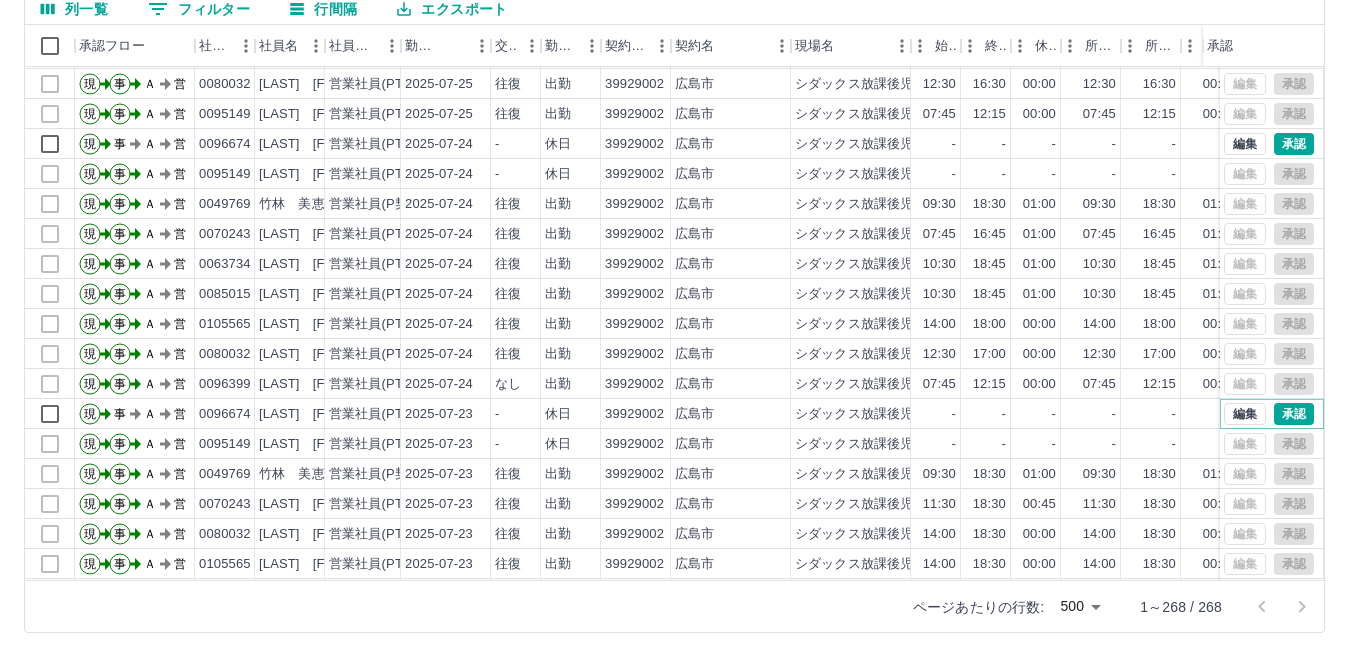 scroll, scrollTop: 1998, scrollLeft: 0, axis: vertical 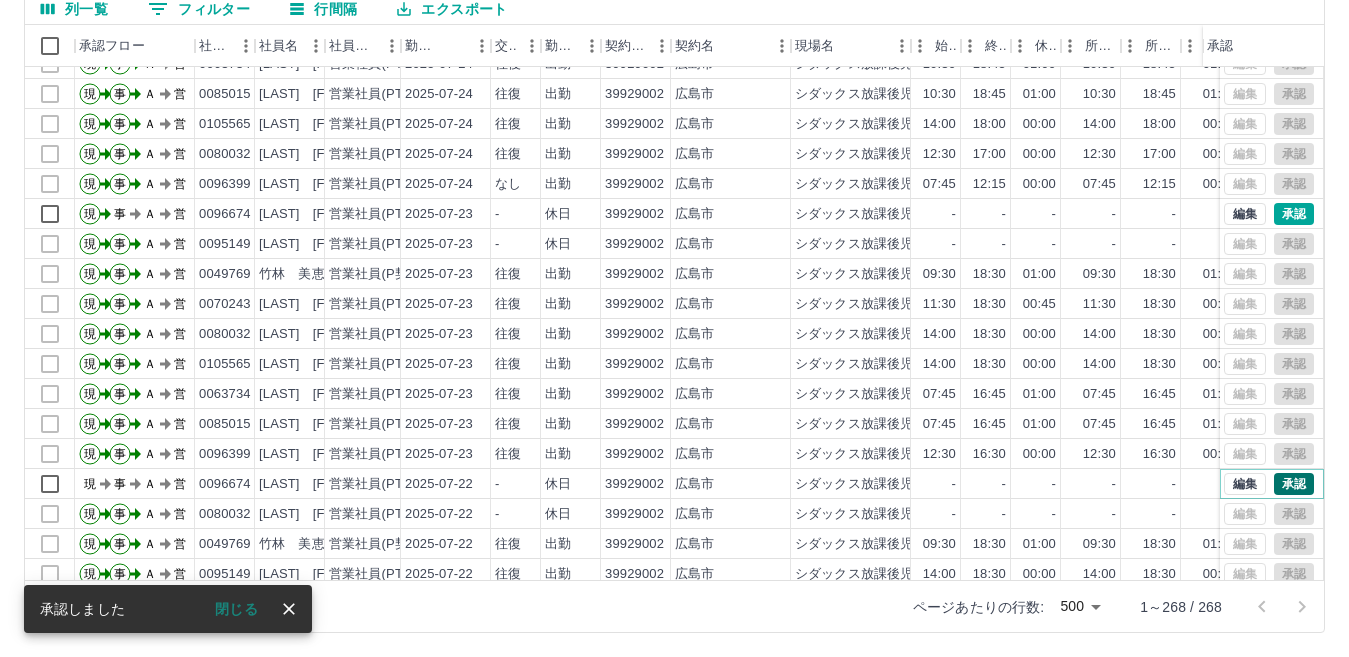 click on "承認" at bounding box center [1294, 484] 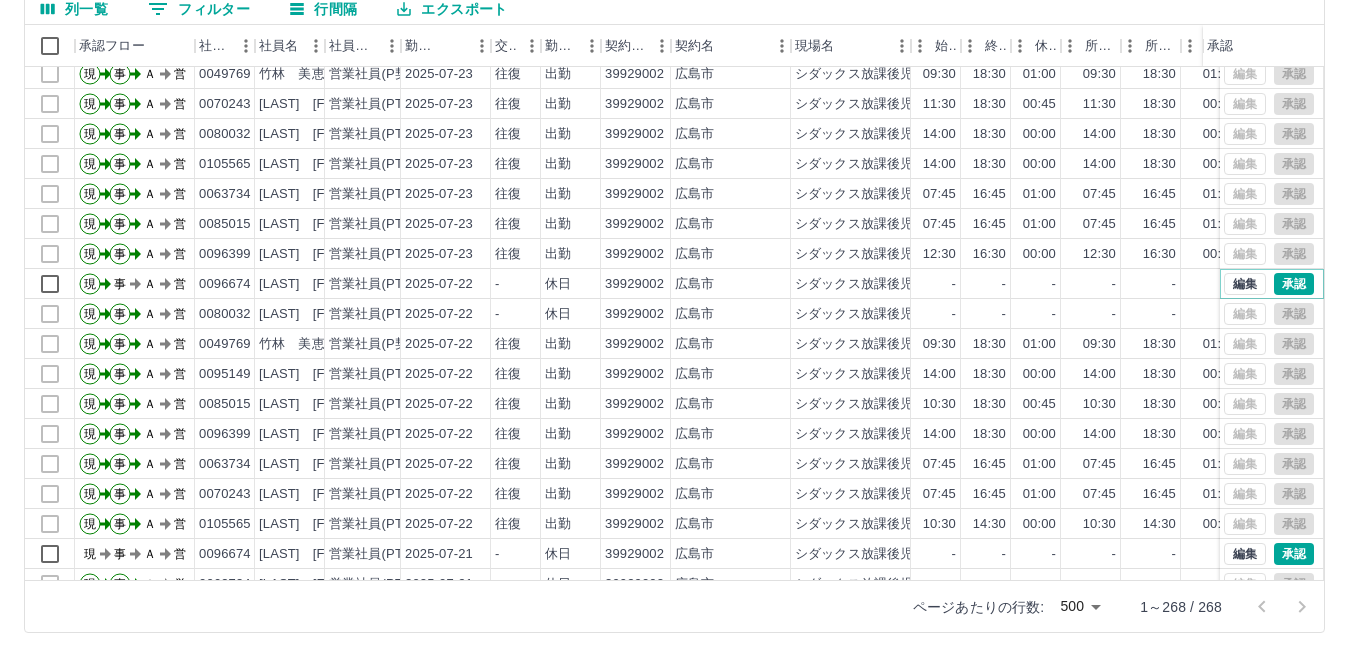 scroll, scrollTop: 2298, scrollLeft: 0, axis: vertical 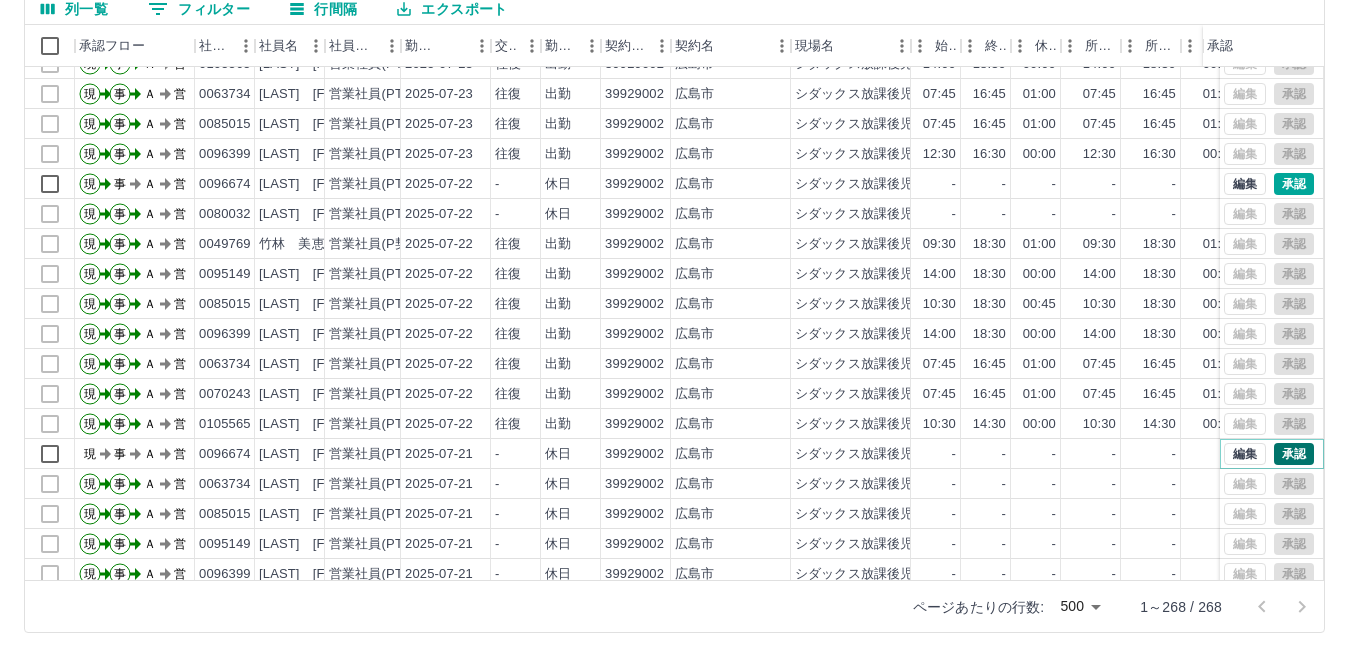 click on "承認" at bounding box center (1294, 454) 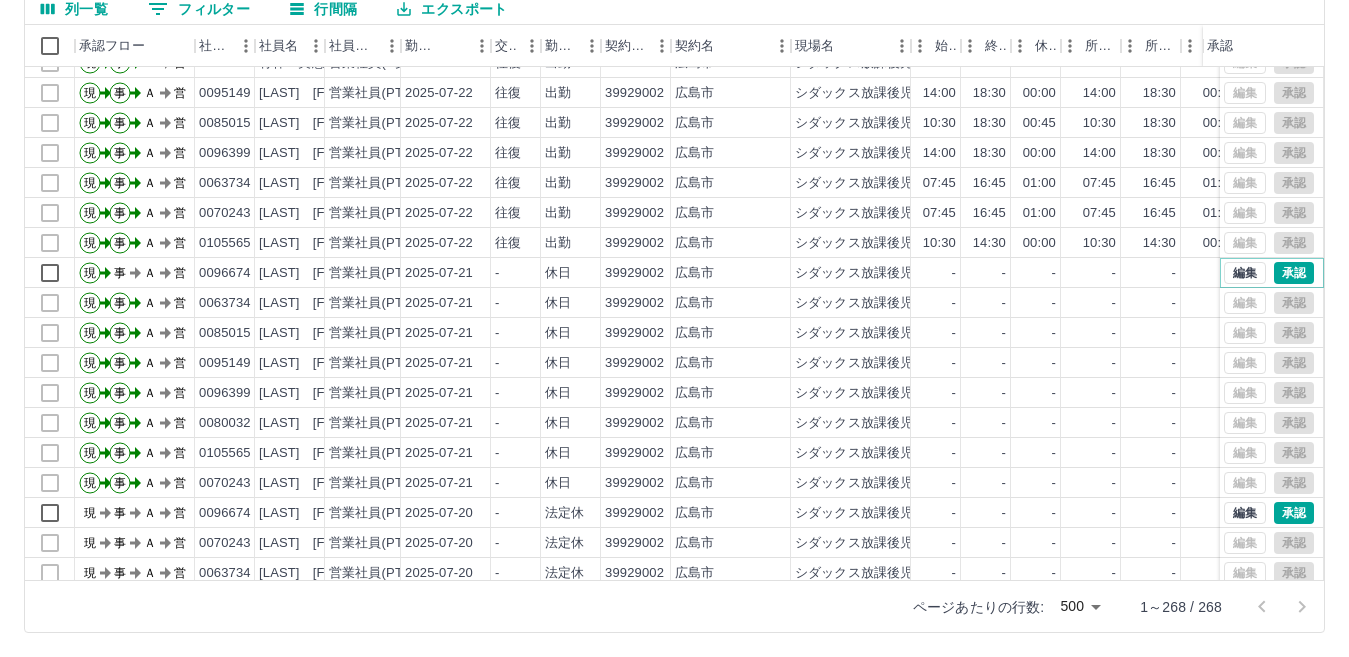 scroll, scrollTop: 2498, scrollLeft: 0, axis: vertical 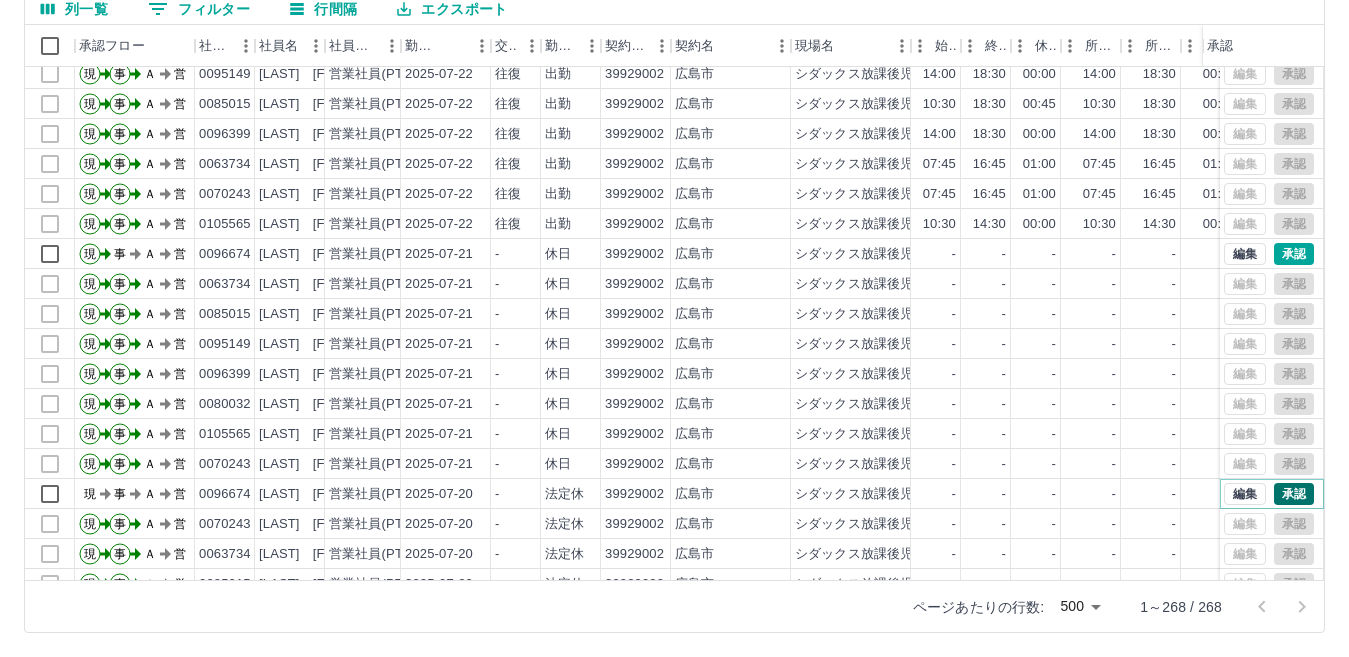 click on "承認" at bounding box center (1294, 494) 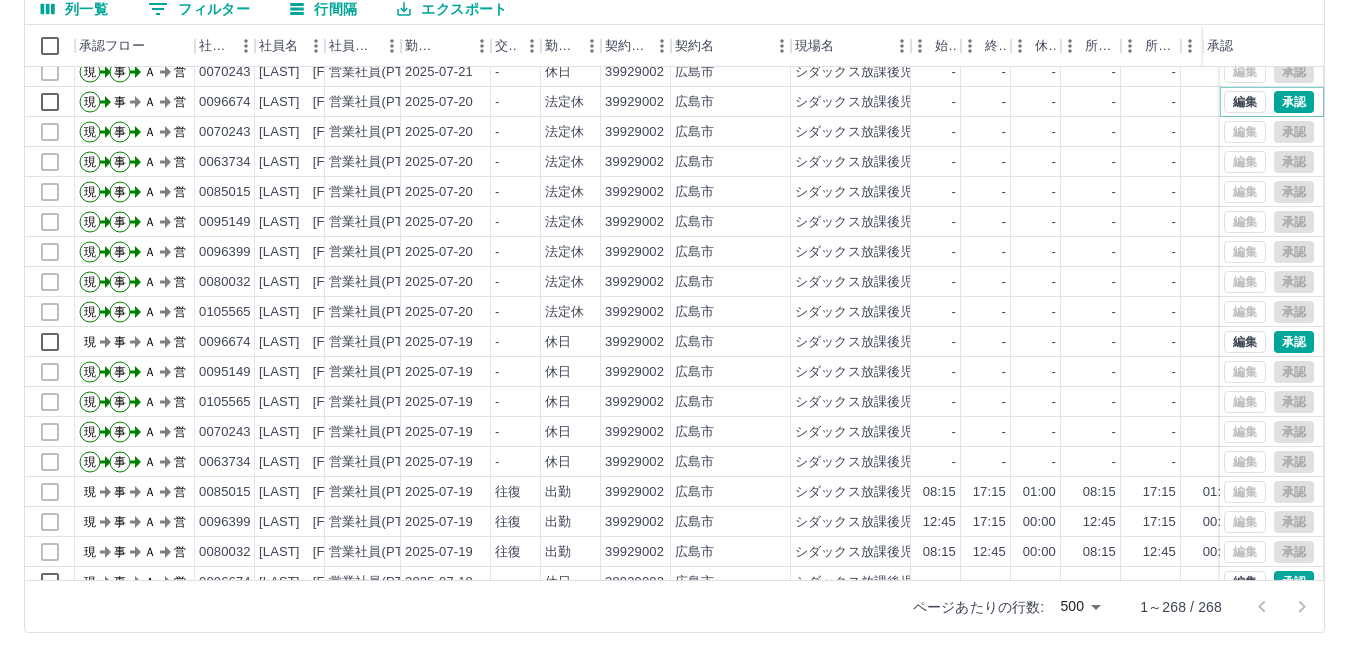 scroll, scrollTop: 2898, scrollLeft: 0, axis: vertical 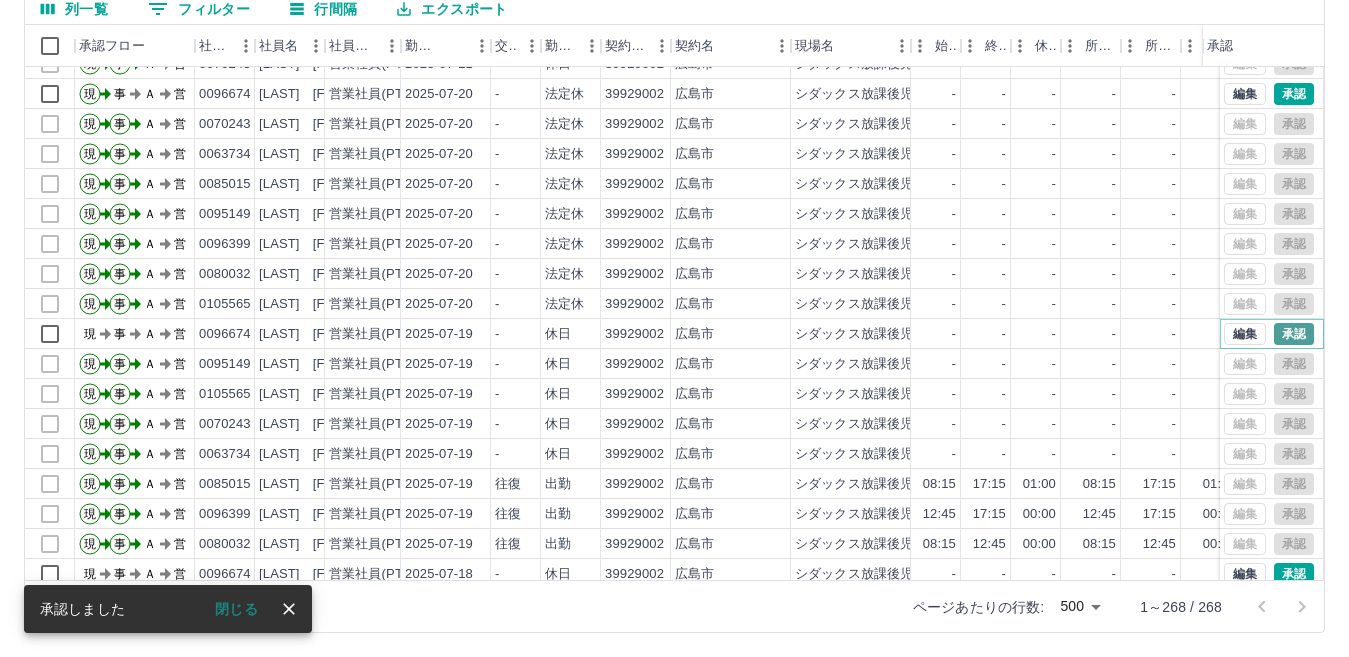 click on "承認" at bounding box center [1294, 334] 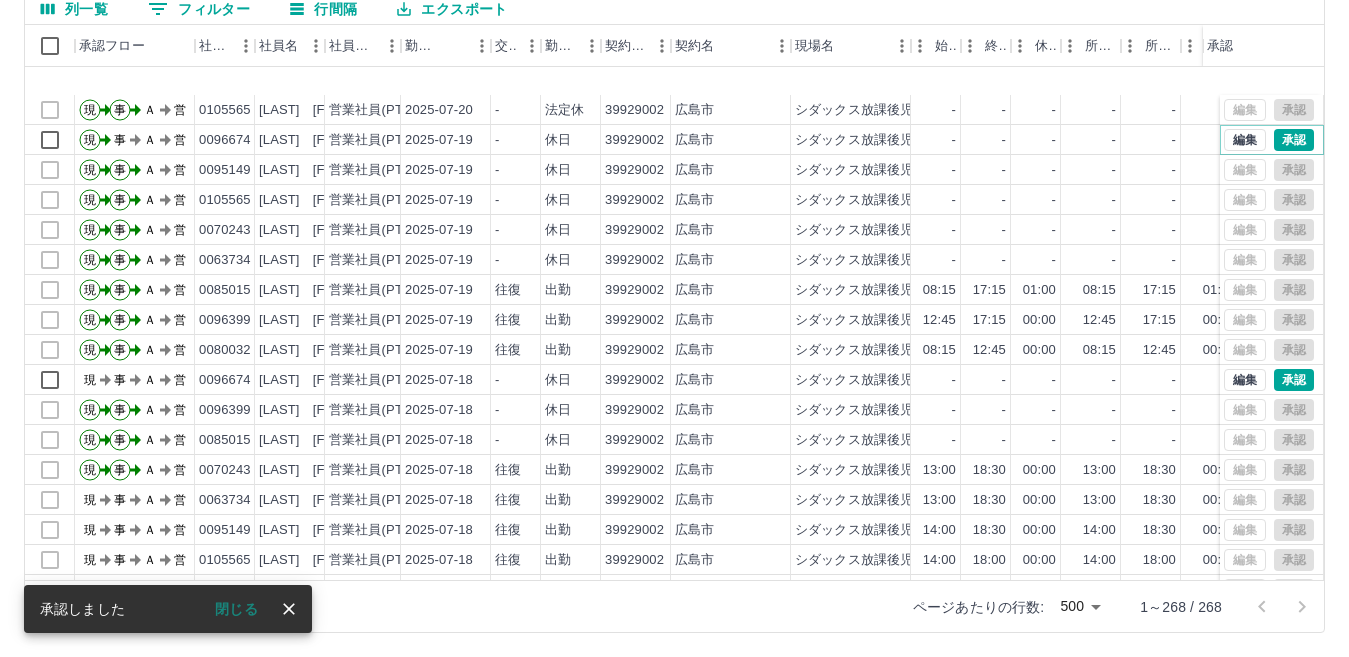 scroll, scrollTop: 3198, scrollLeft: 0, axis: vertical 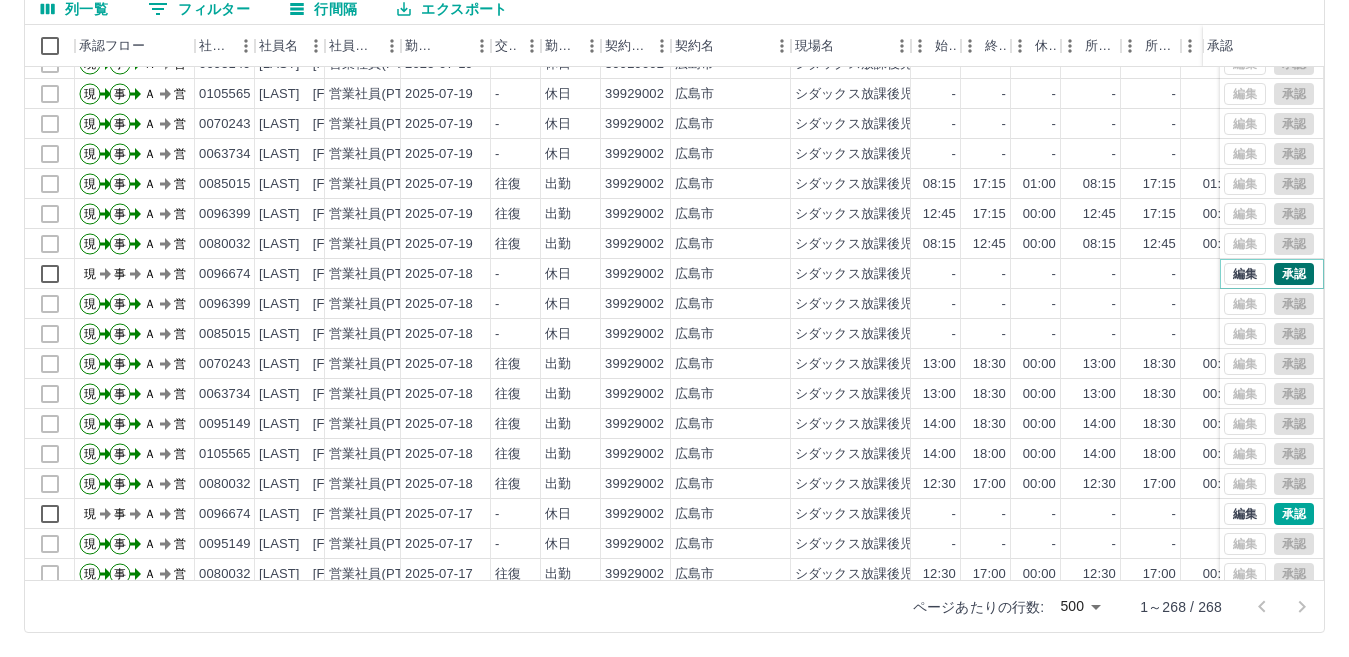 click on "承認" at bounding box center (1294, 274) 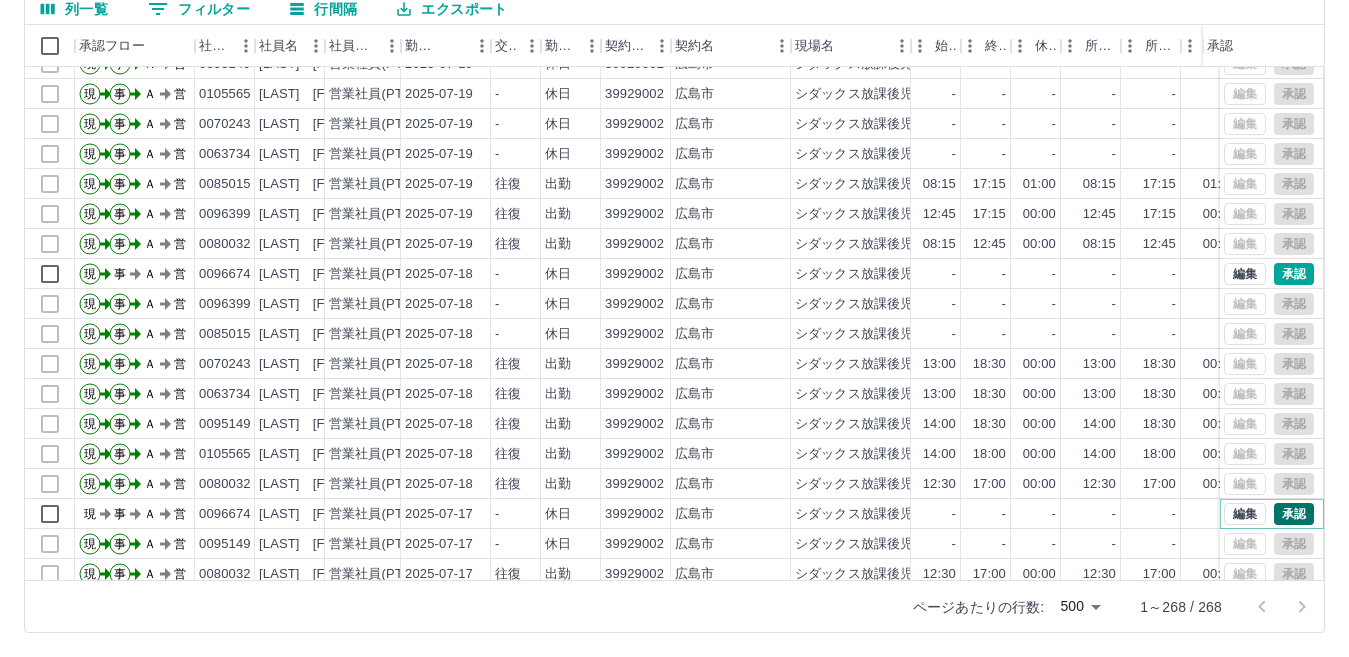 click on "承認" at bounding box center [1294, 514] 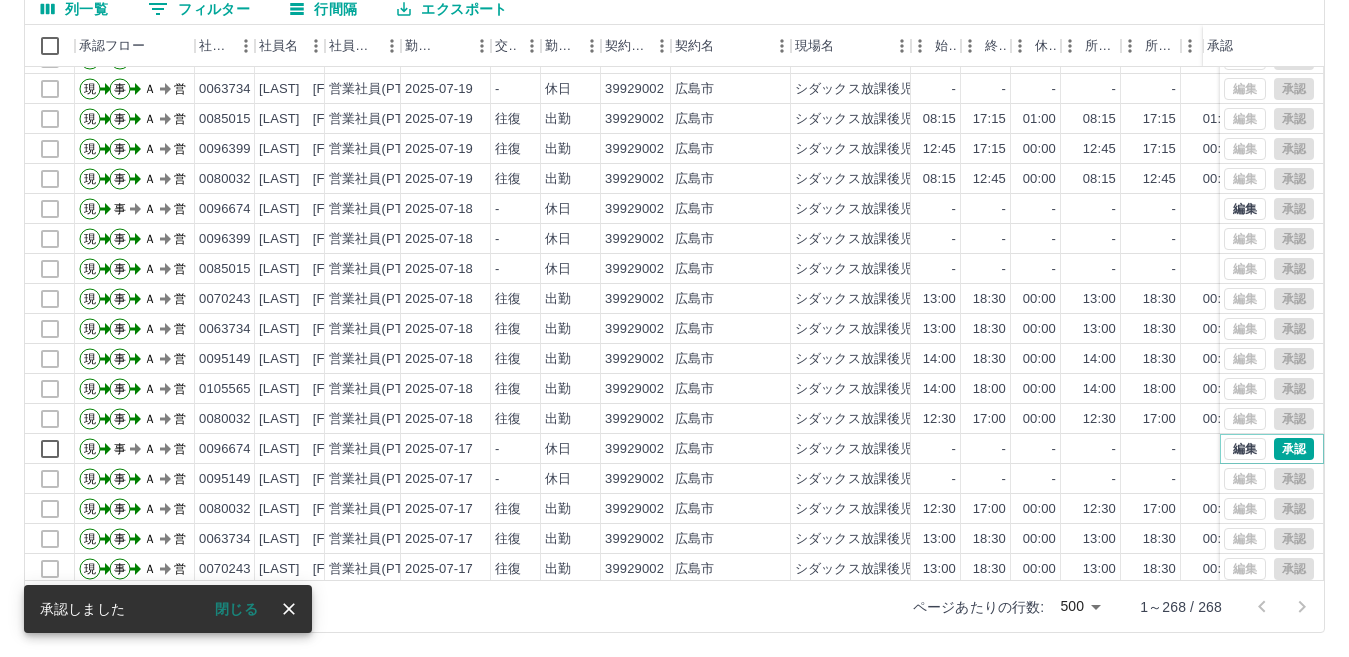 scroll, scrollTop: 3298, scrollLeft: 0, axis: vertical 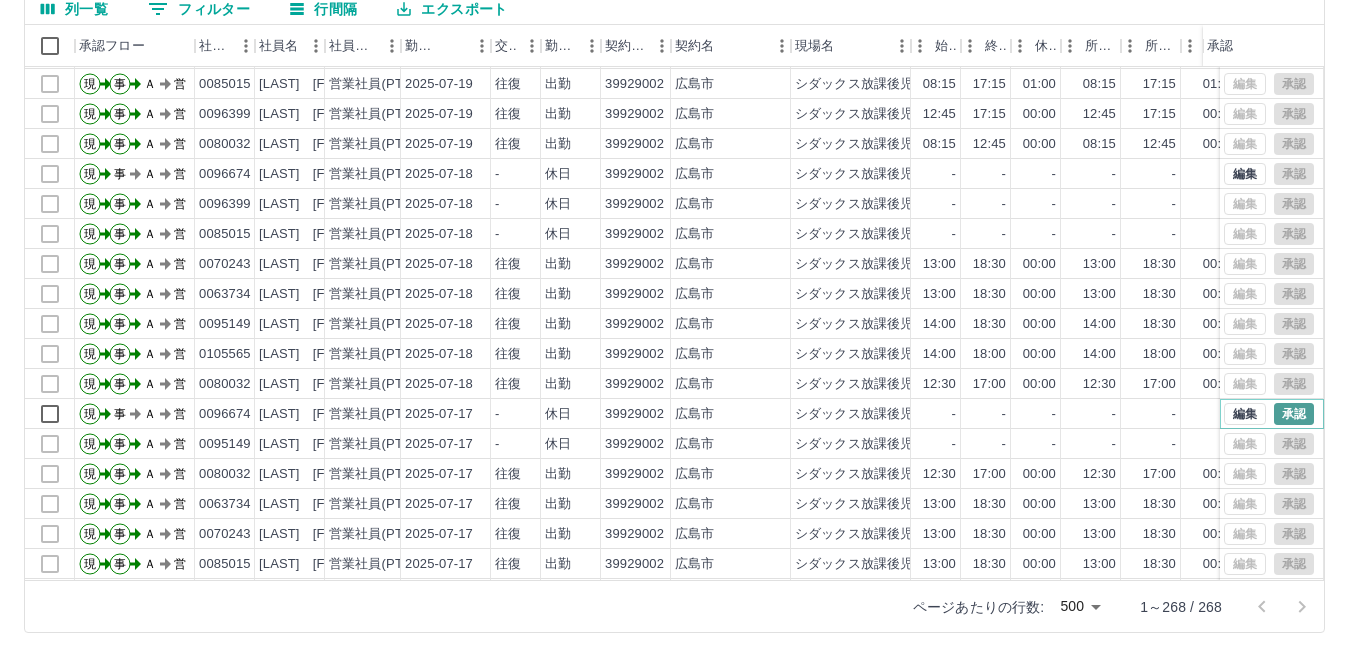 click on "承認" at bounding box center (1294, 414) 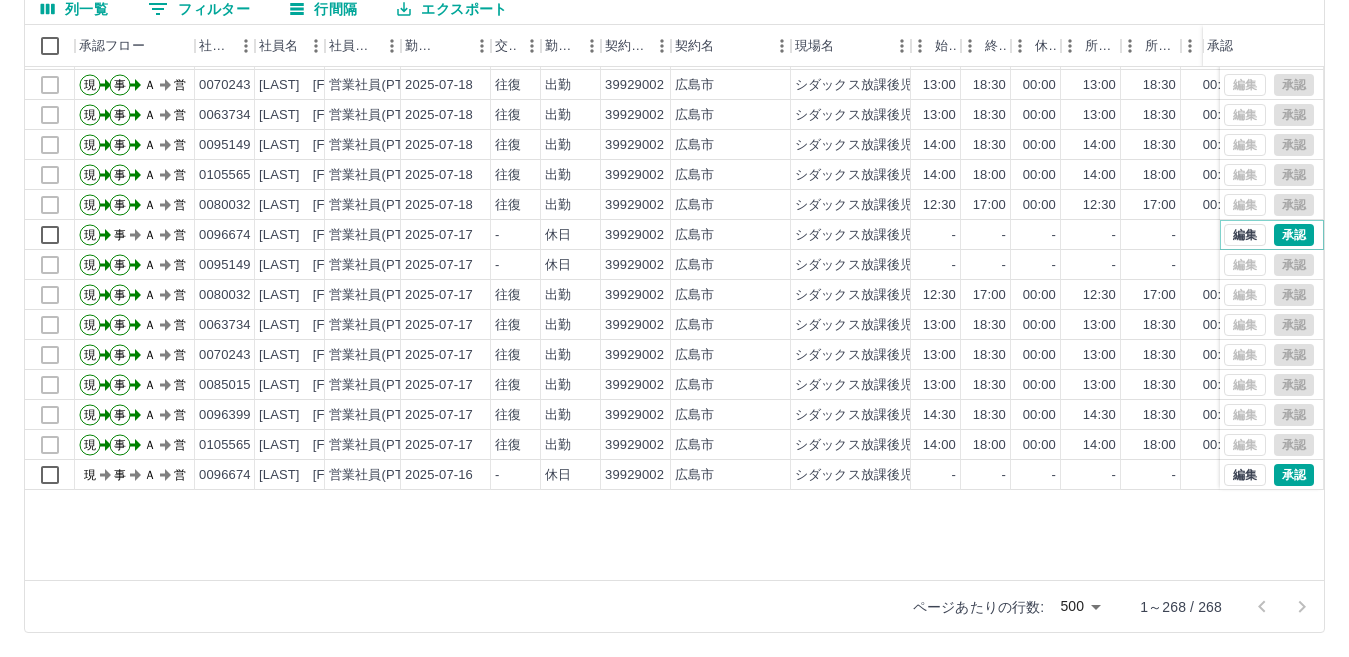 scroll, scrollTop: 3598, scrollLeft: 0, axis: vertical 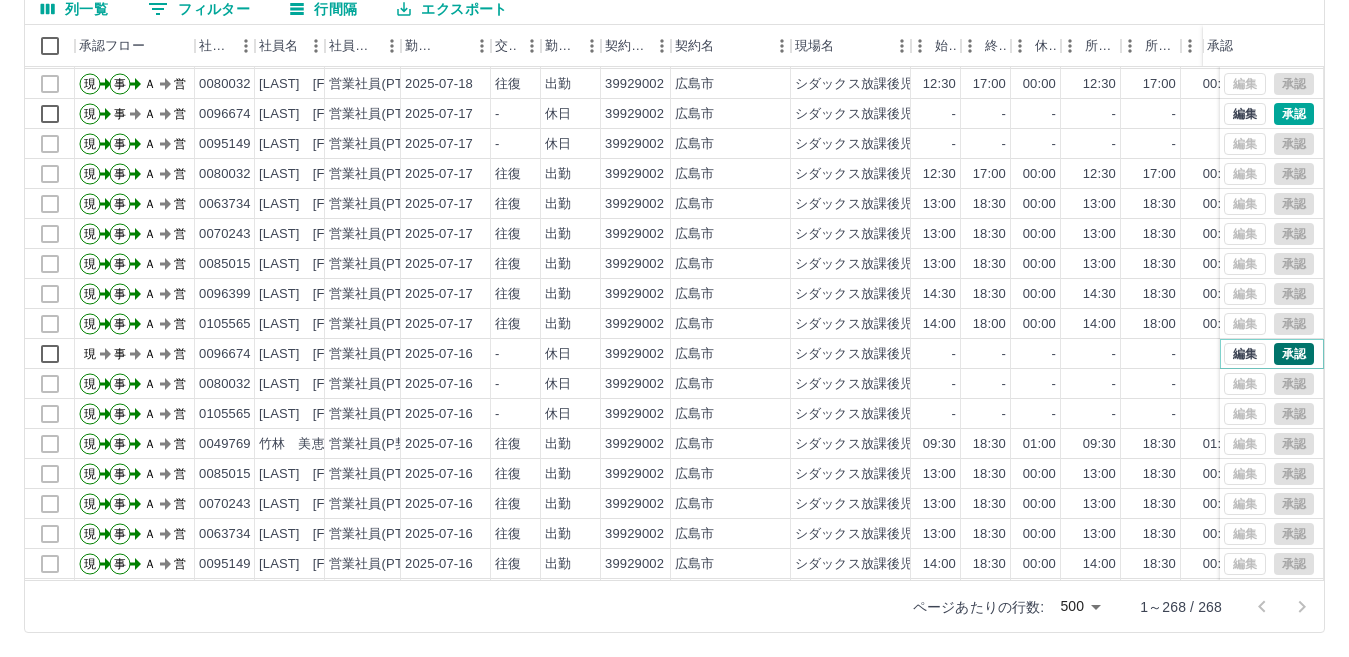 click on "承認" at bounding box center [1294, 354] 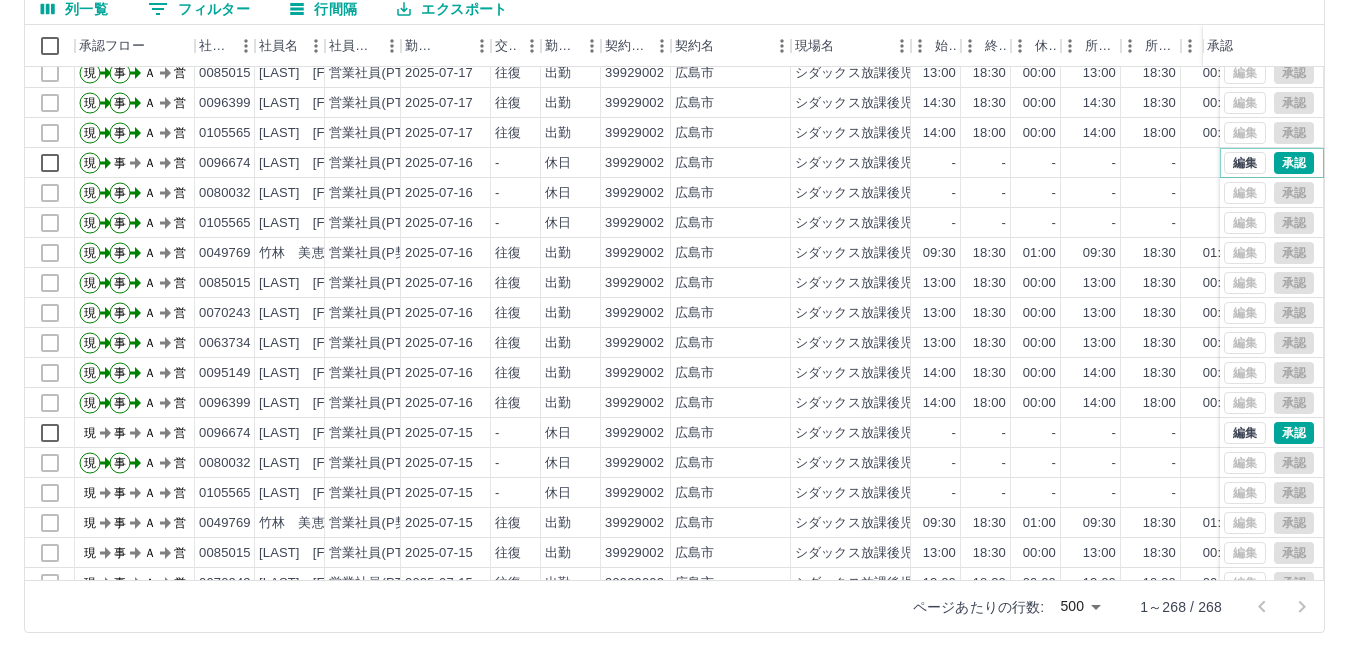 scroll, scrollTop: 3798, scrollLeft: 0, axis: vertical 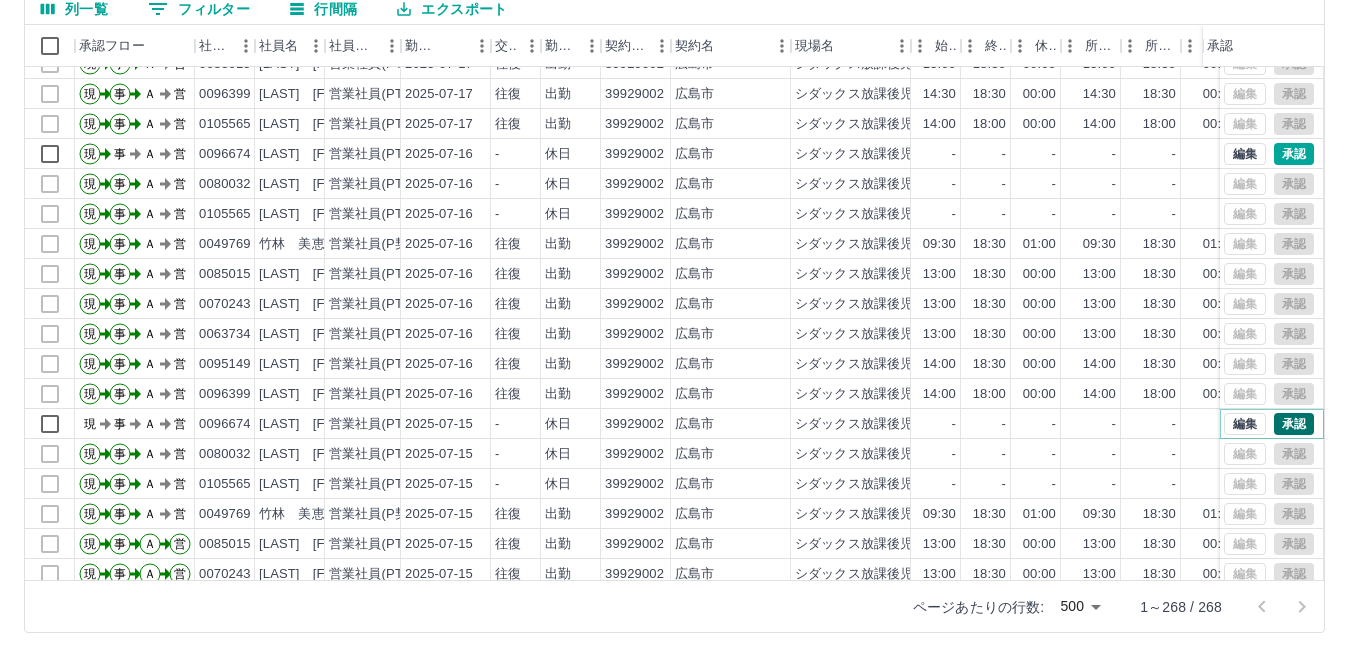 click on "承認" at bounding box center [1294, 424] 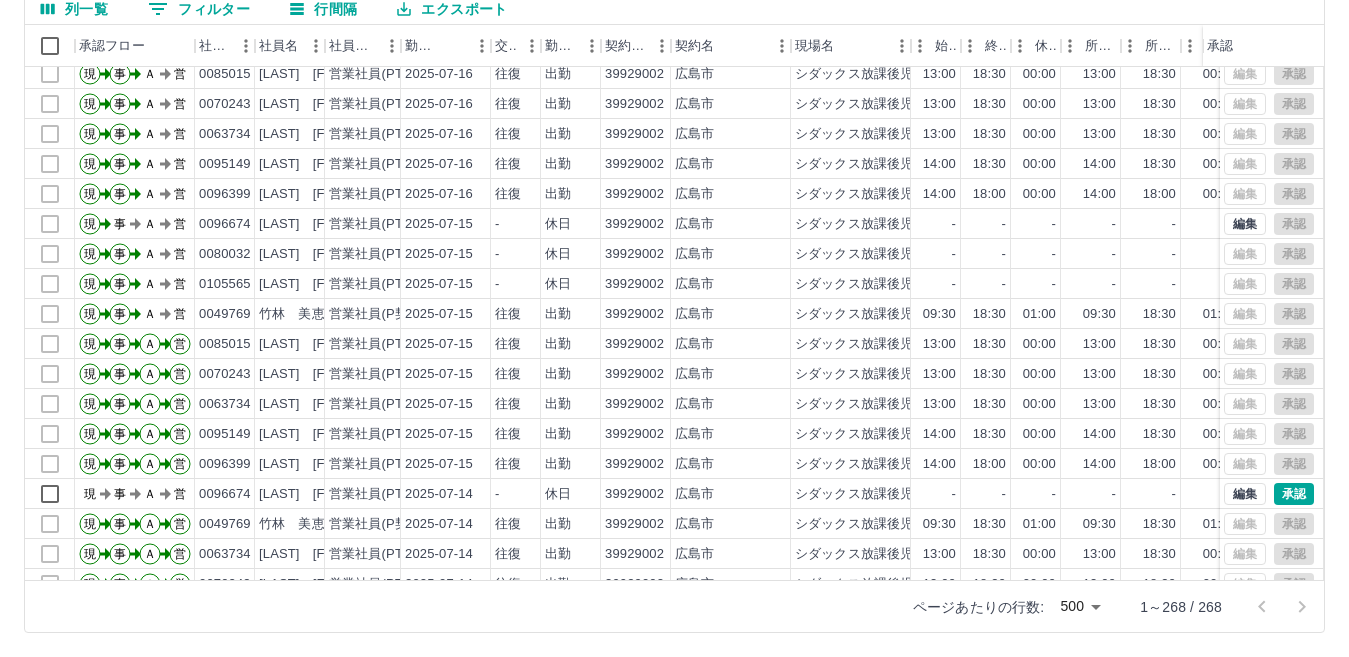 scroll, scrollTop: 4098, scrollLeft: 0, axis: vertical 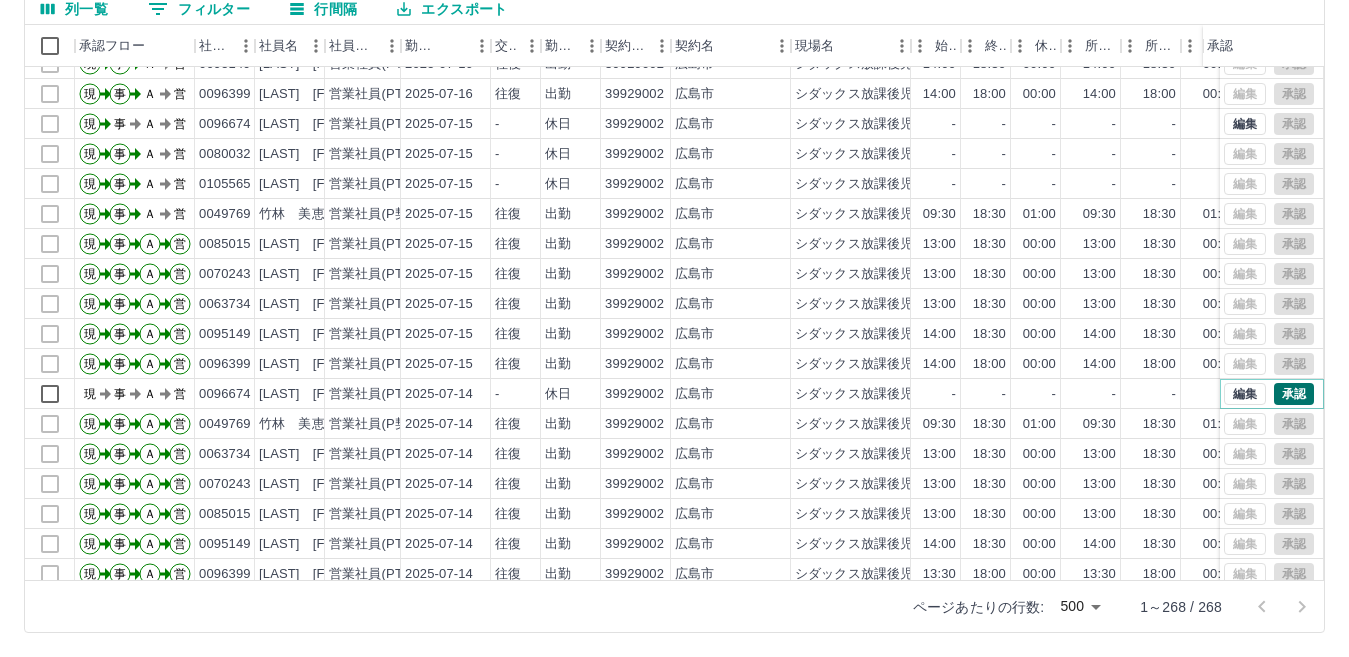 click on "承認" at bounding box center [1294, 394] 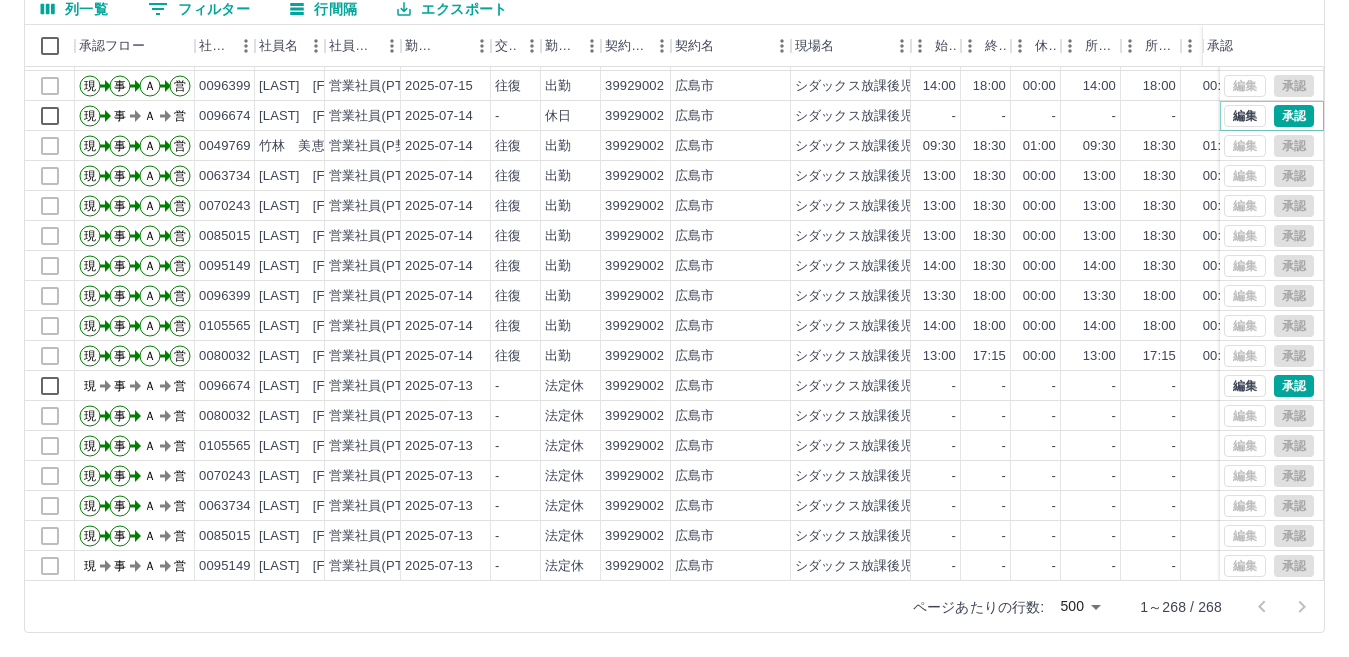 scroll, scrollTop: 4398, scrollLeft: 0, axis: vertical 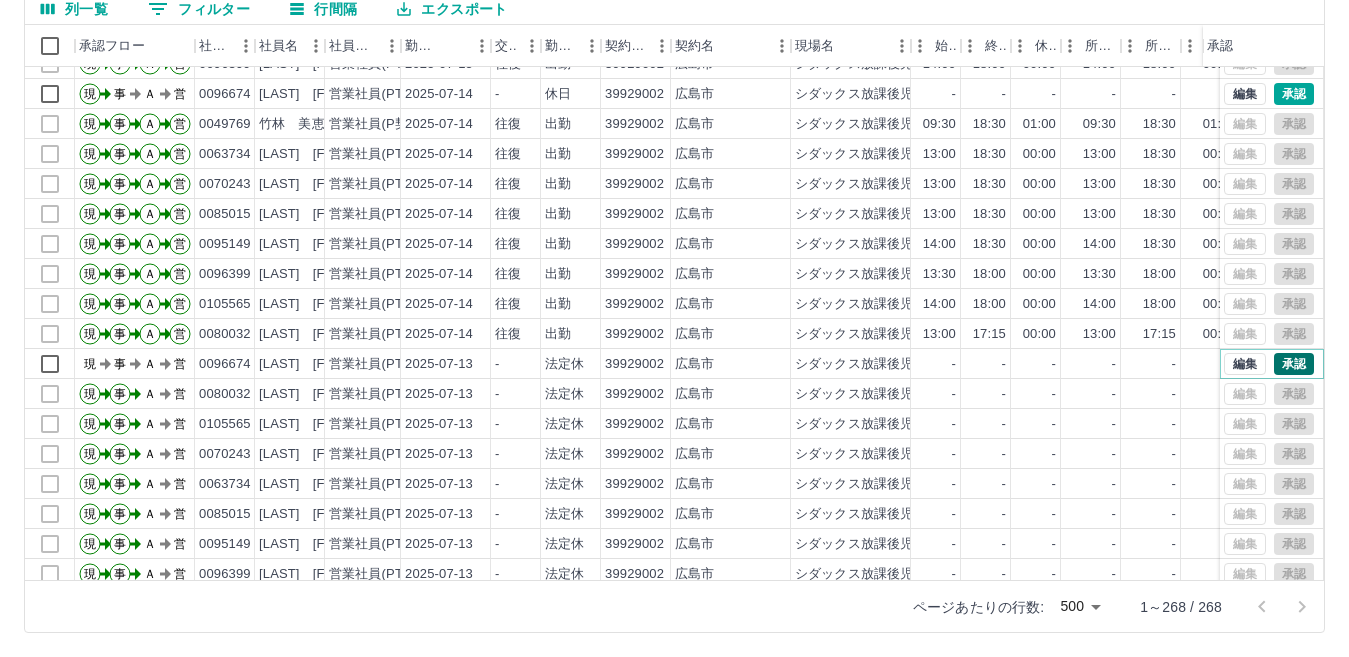 click on "承認" at bounding box center (1294, 364) 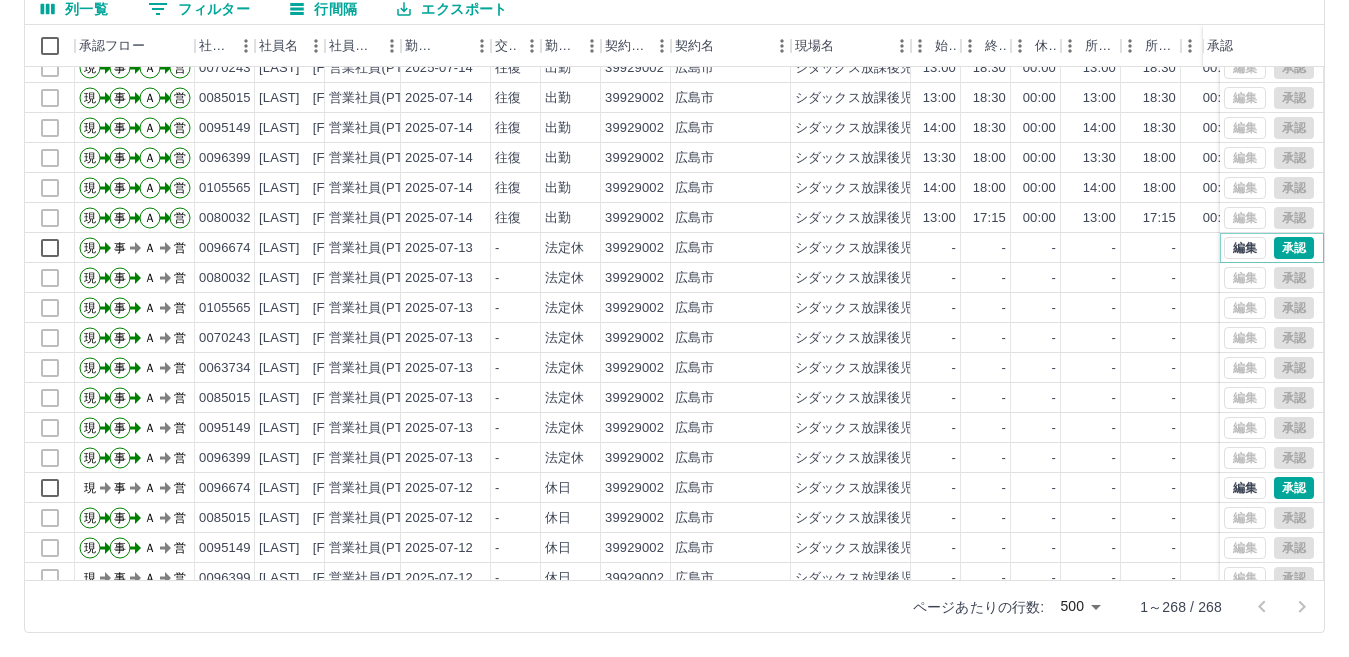 scroll, scrollTop: 4598, scrollLeft: 0, axis: vertical 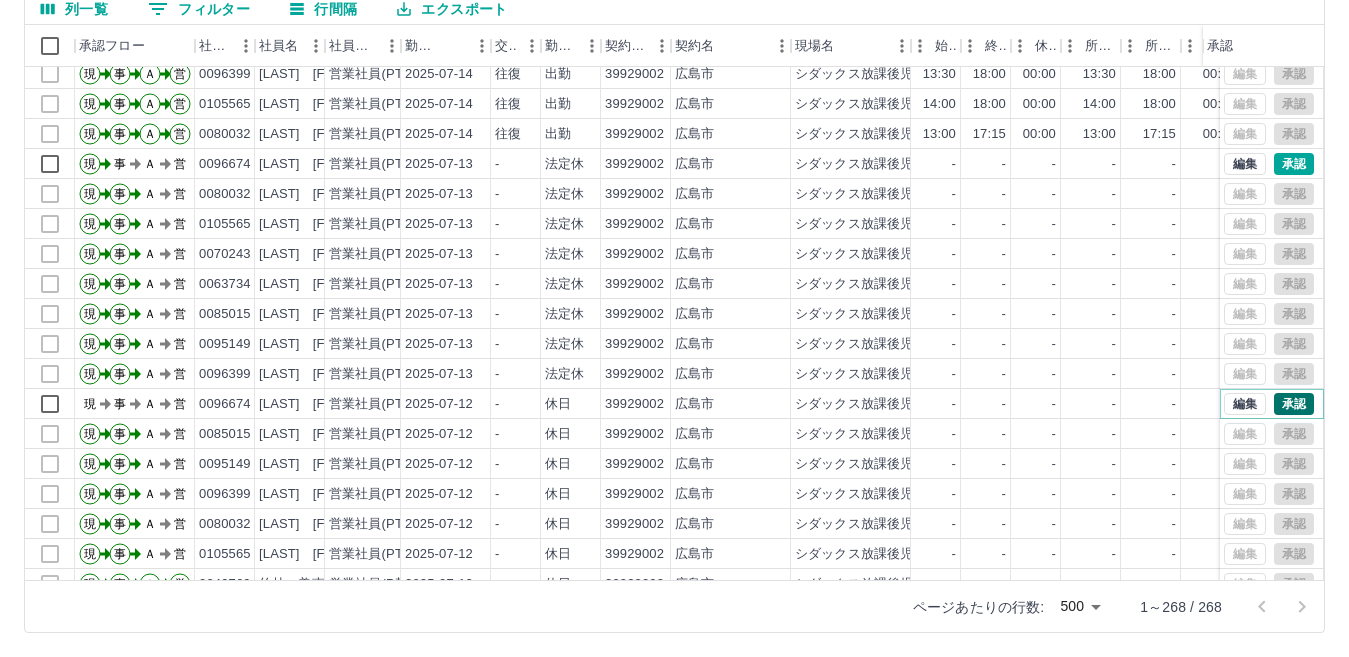 click on "承認" at bounding box center [1294, 404] 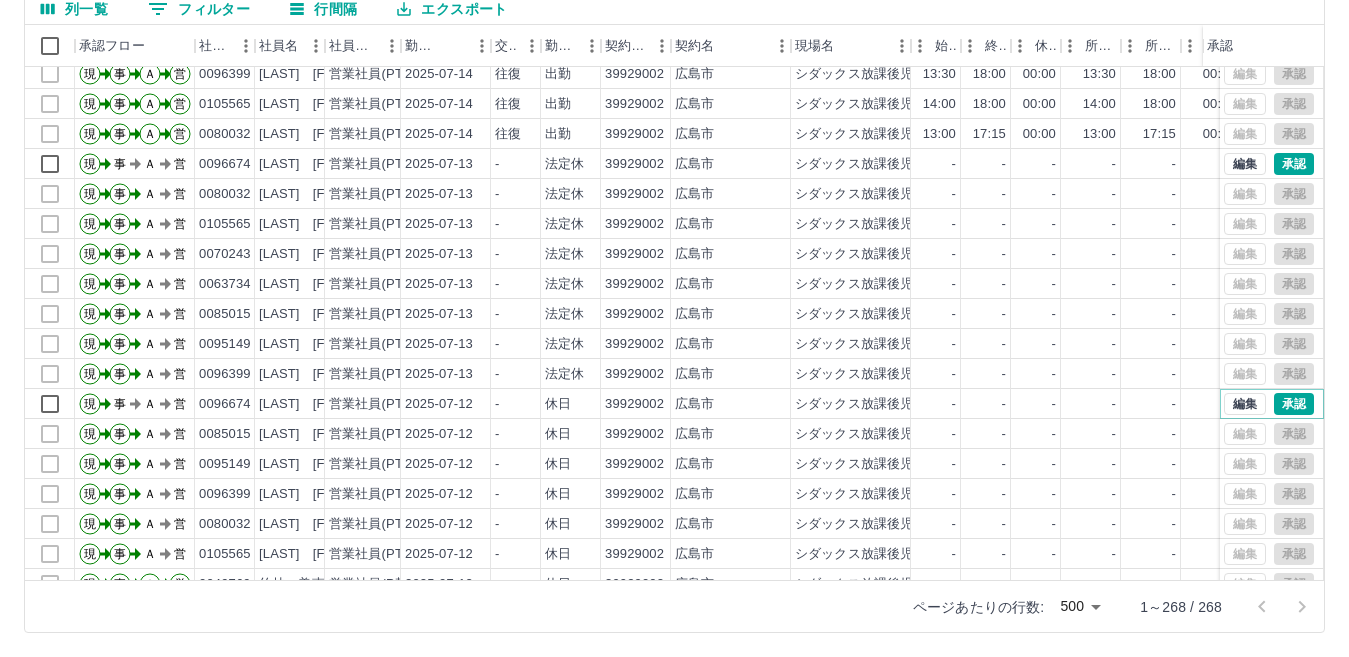 scroll, scrollTop: 4798, scrollLeft: 0, axis: vertical 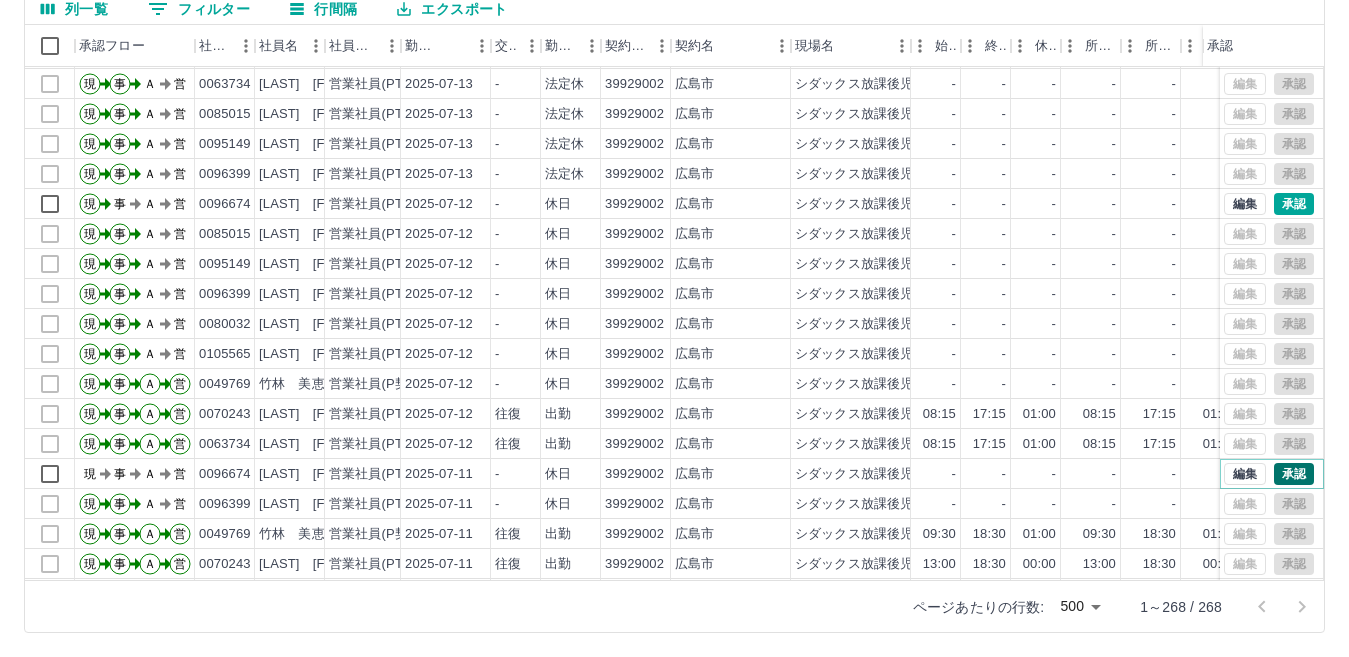 click on "承認" at bounding box center [1294, 474] 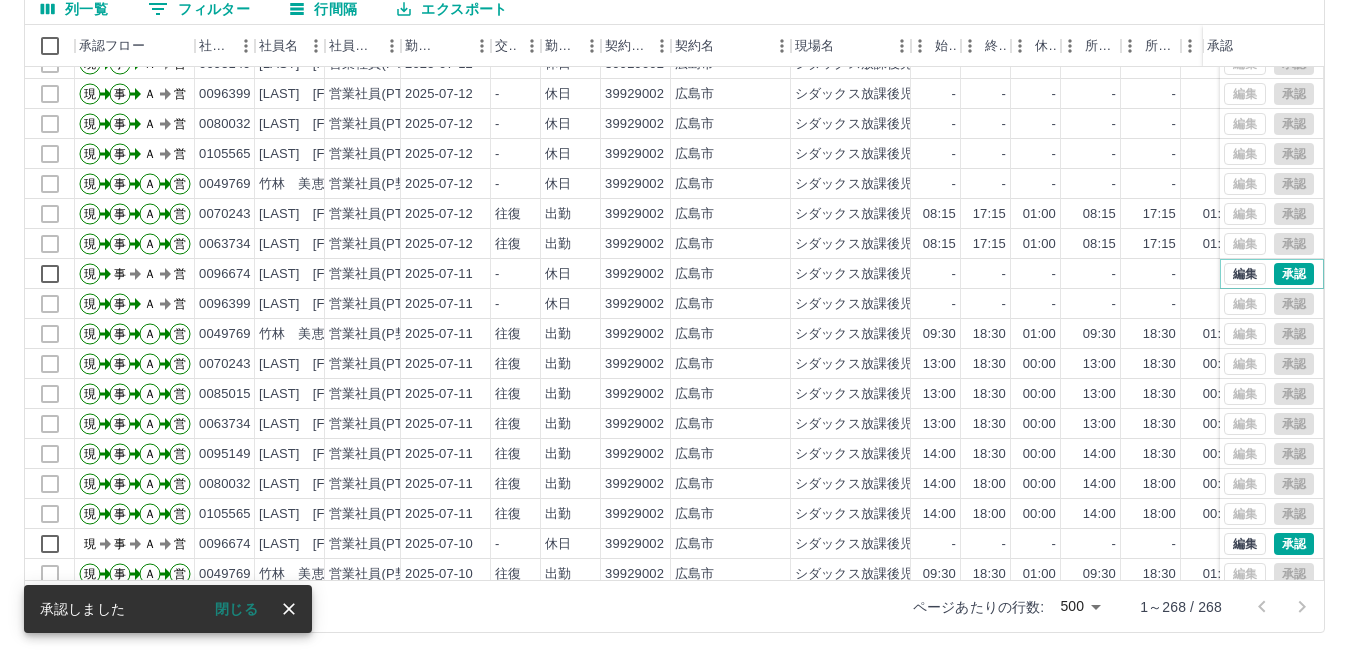 scroll, scrollTop: 5198, scrollLeft: 0, axis: vertical 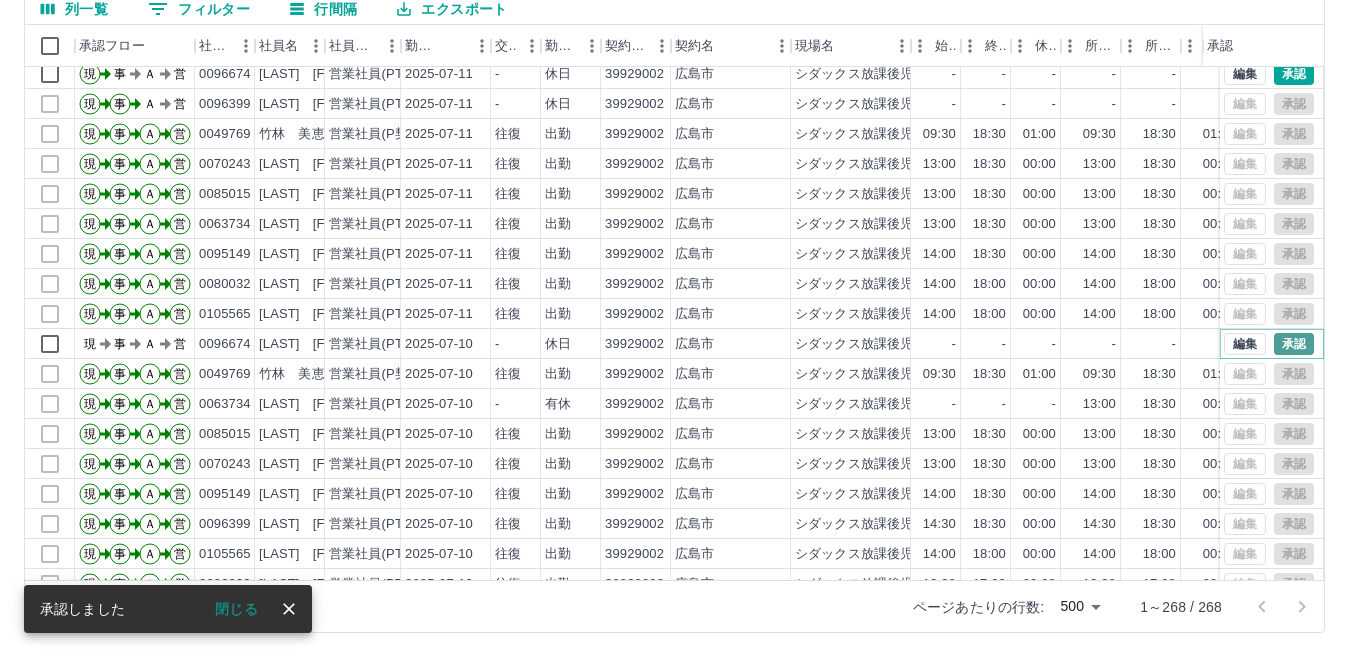 click on "承認" at bounding box center (1294, 344) 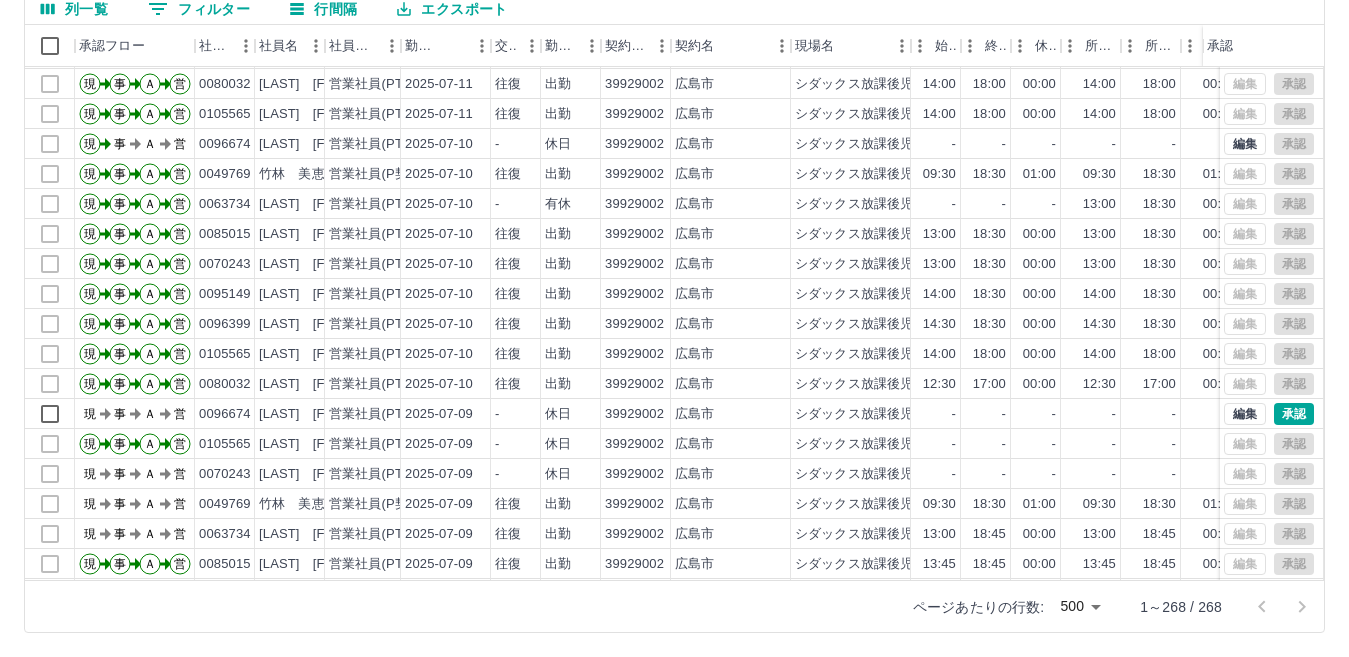 scroll, scrollTop: 5498, scrollLeft: 0, axis: vertical 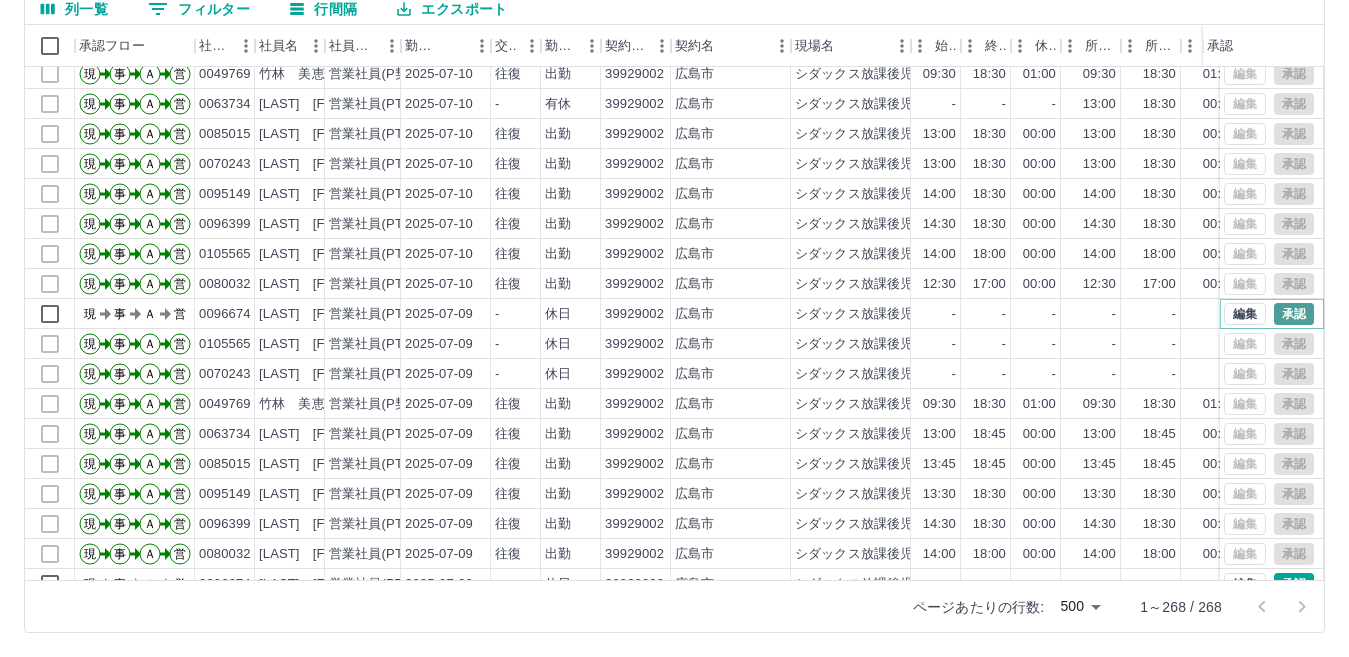 click on "承認" at bounding box center (1294, 314) 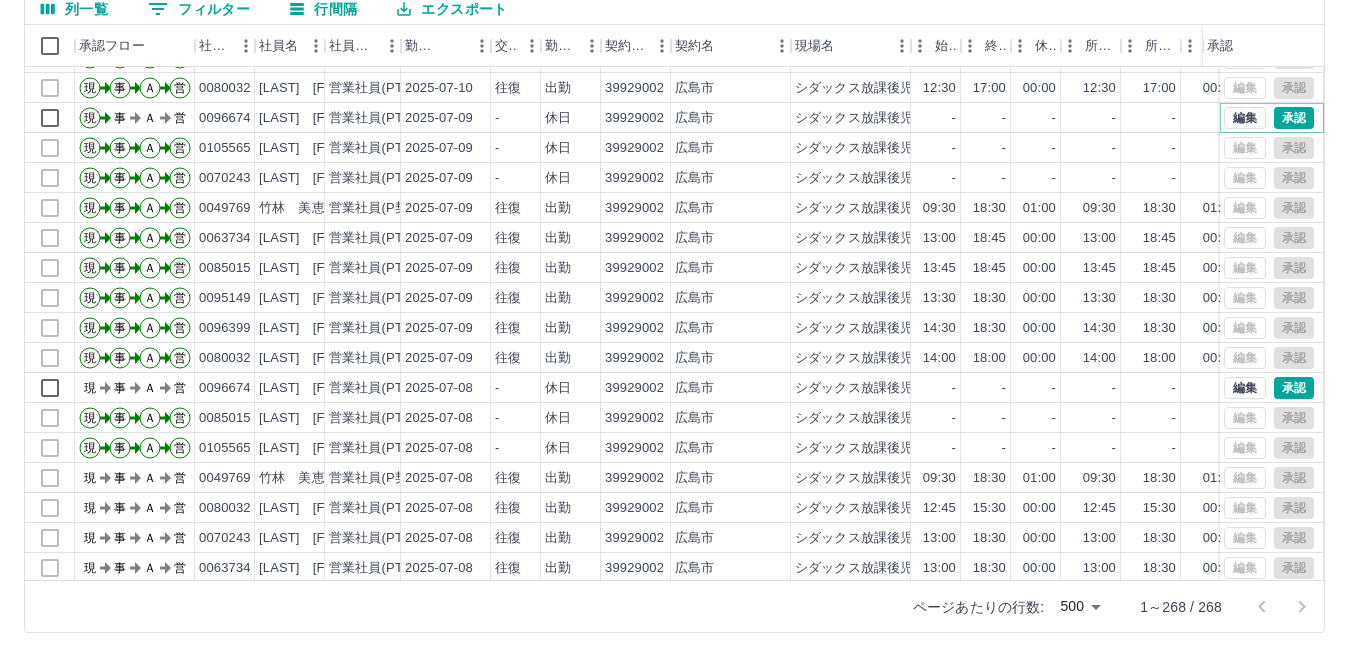 scroll, scrollTop: 5698, scrollLeft: 0, axis: vertical 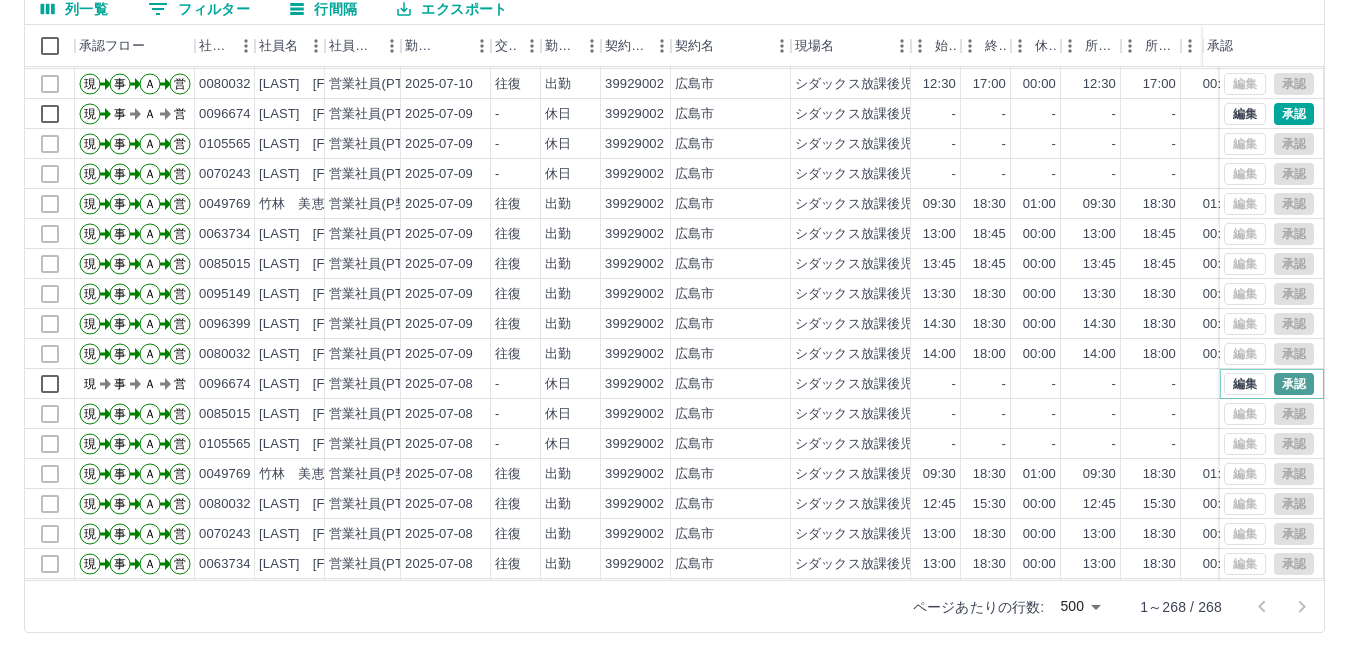 click on "承認" at bounding box center [1294, 384] 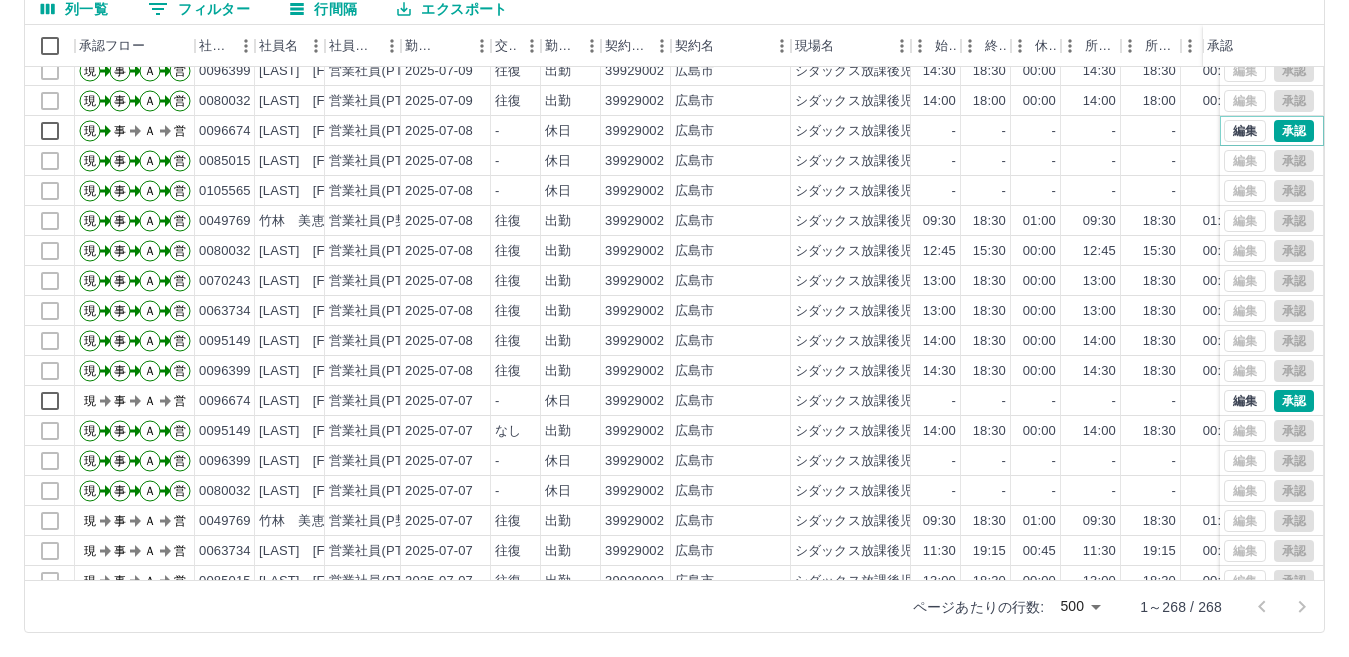 scroll, scrollTop: 5998, scrollLeft: 0, axis: vertical 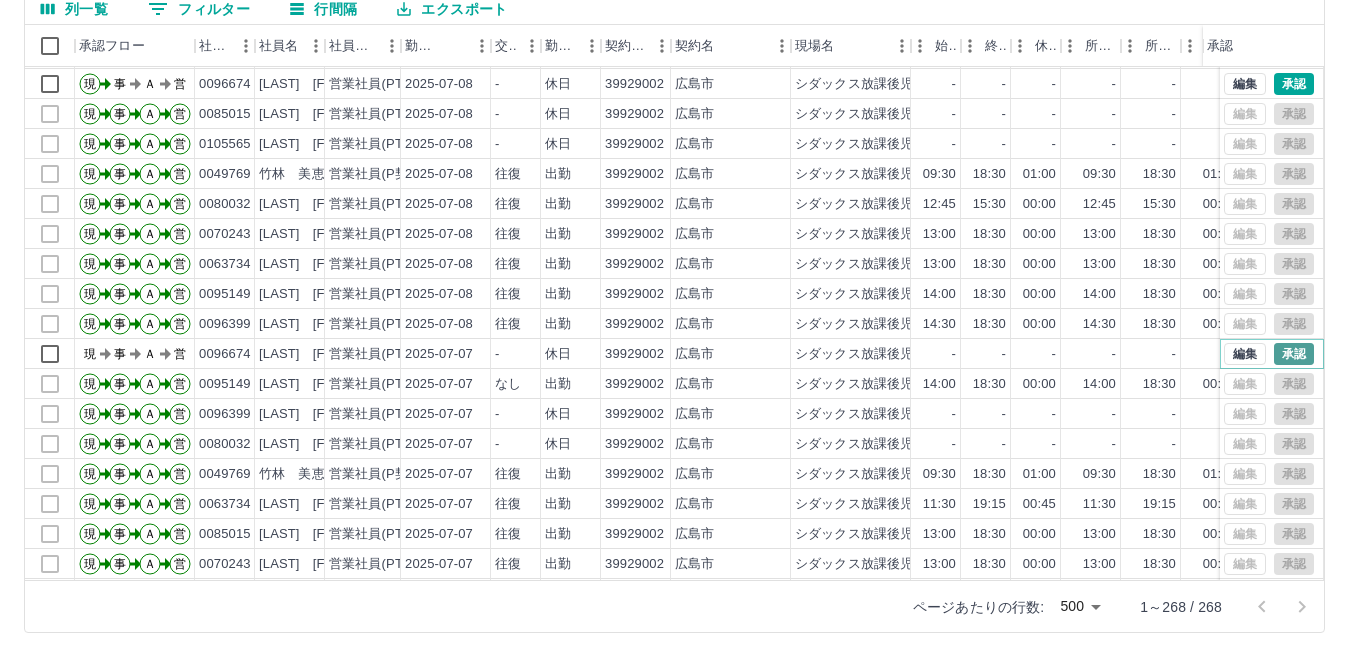 click on "承認" at bounding box center [1294, 354] 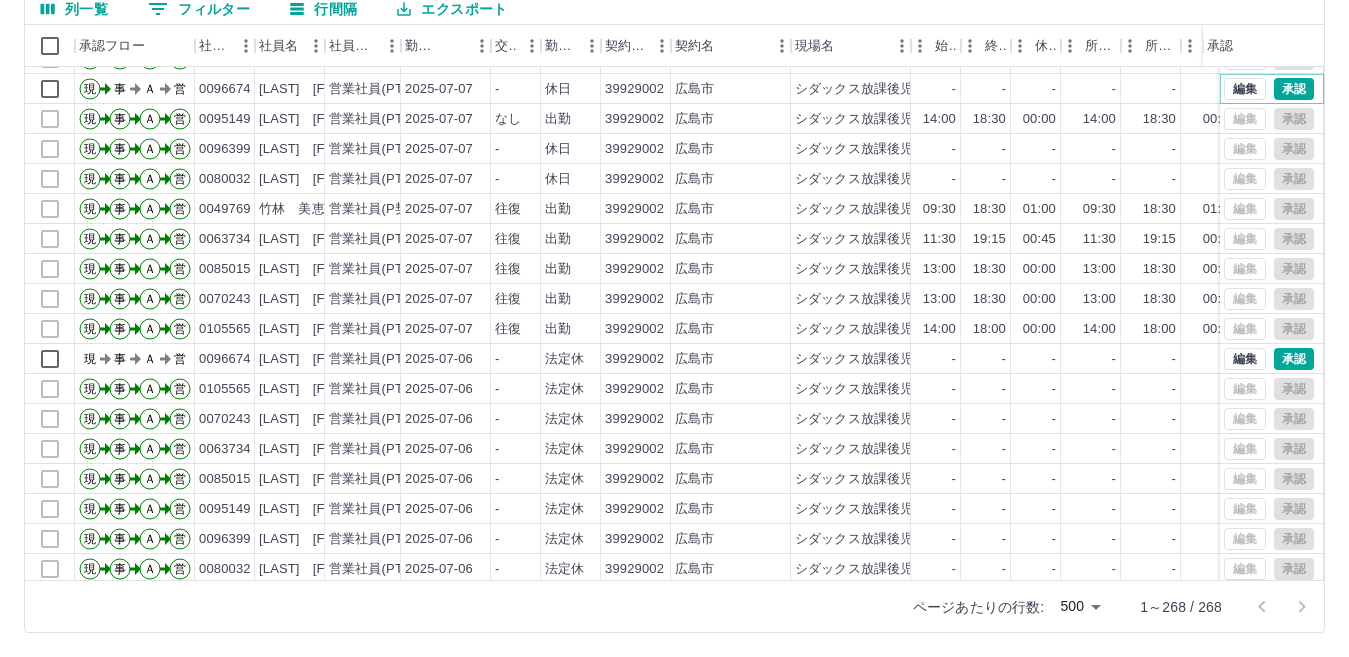 scroll, scrollTop: 6298, scrollLeft: 0, axis: vertical 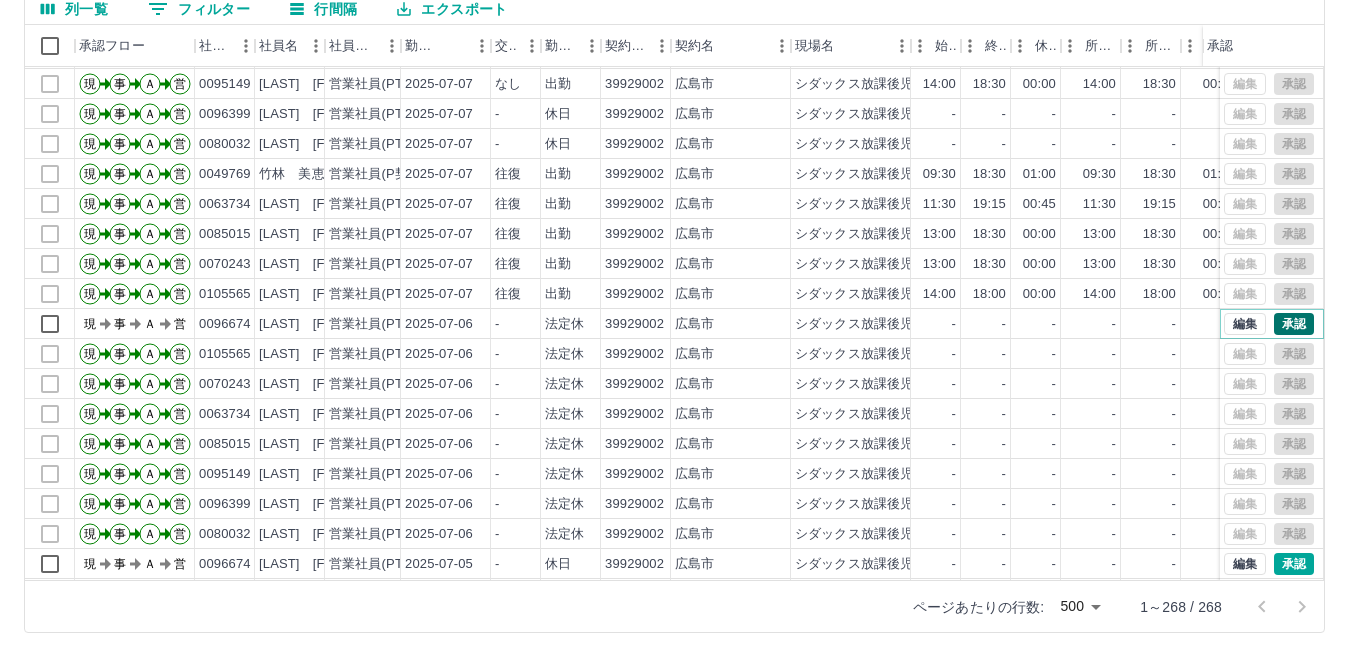 click on "承認" at bounding box center (1294, 324) 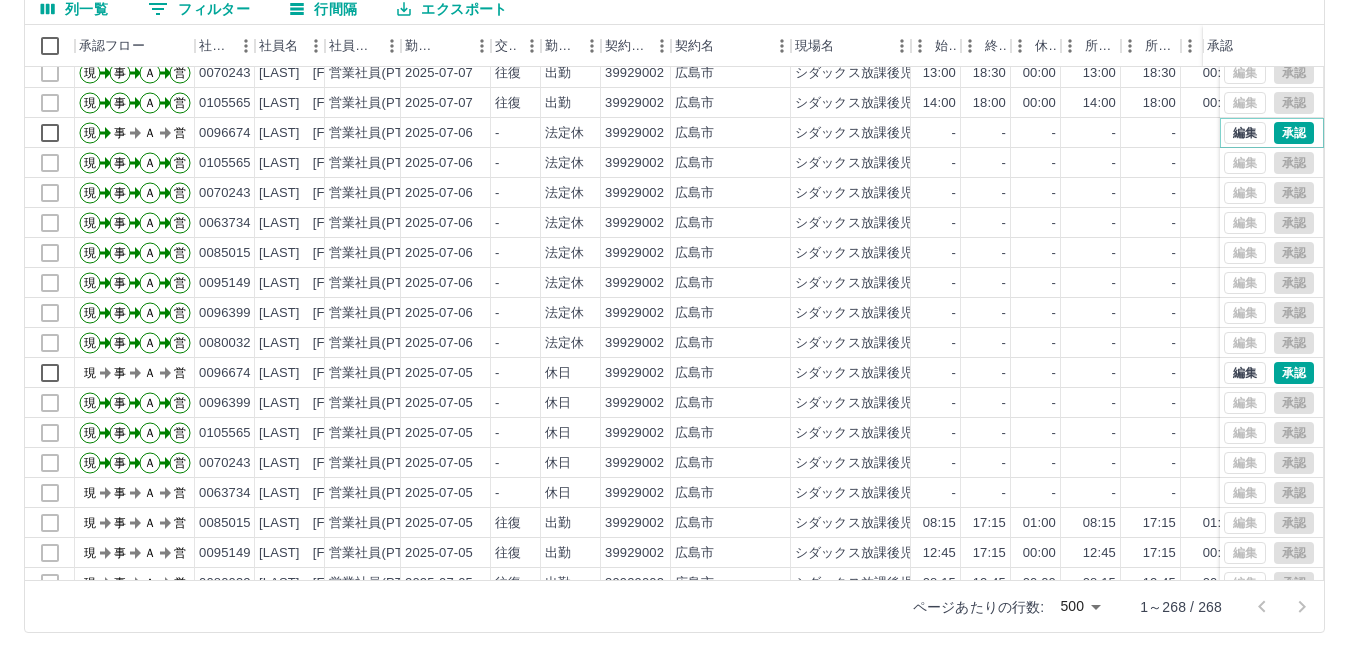 scroll, scrollTop: 6498, scrollLeft: 0, axis: vertical 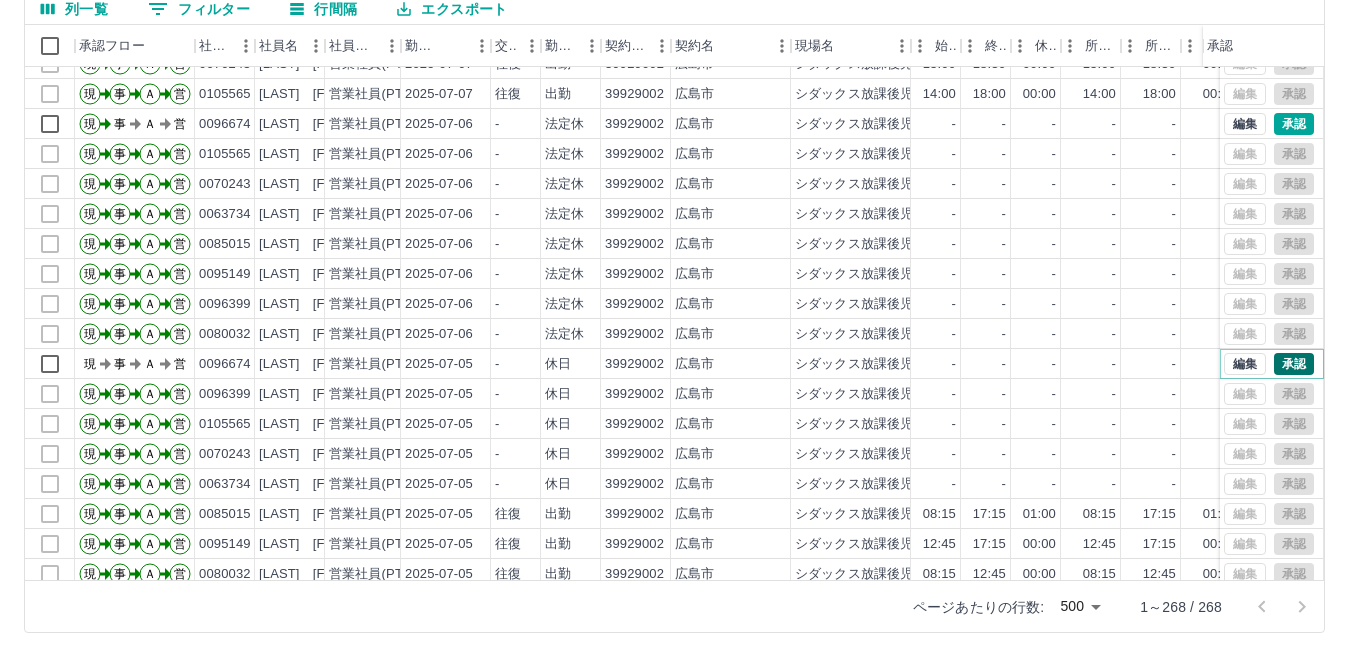 click on "承認" at bounding box center [1294, 364] 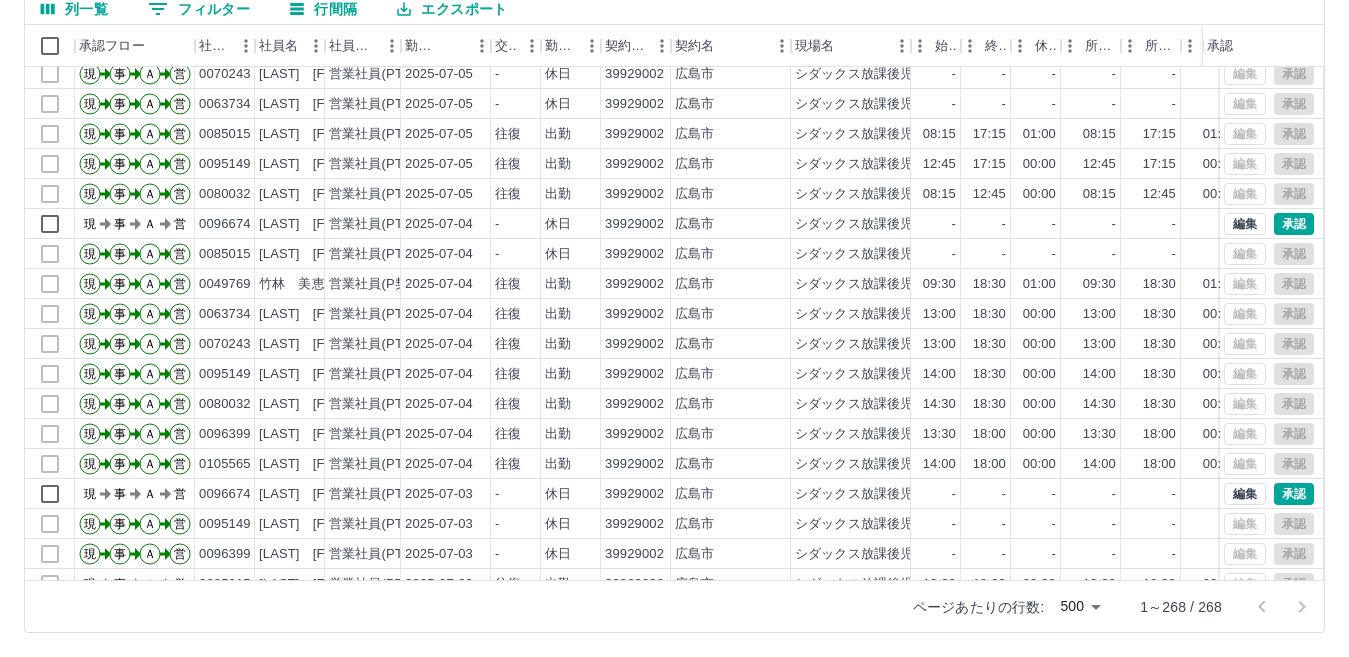 scroll, scrollTop: 6898, scrollLeft: 0, axis: vertical 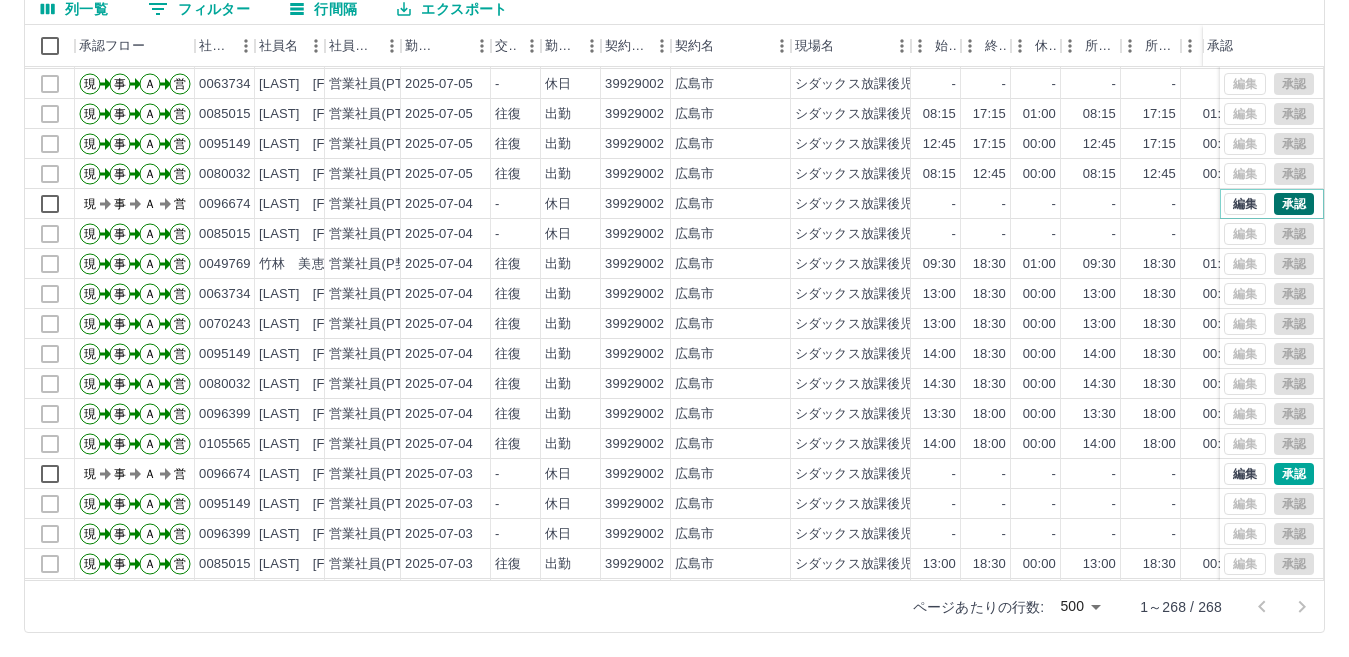 click on "承認" at bounding box center (1294, 204) 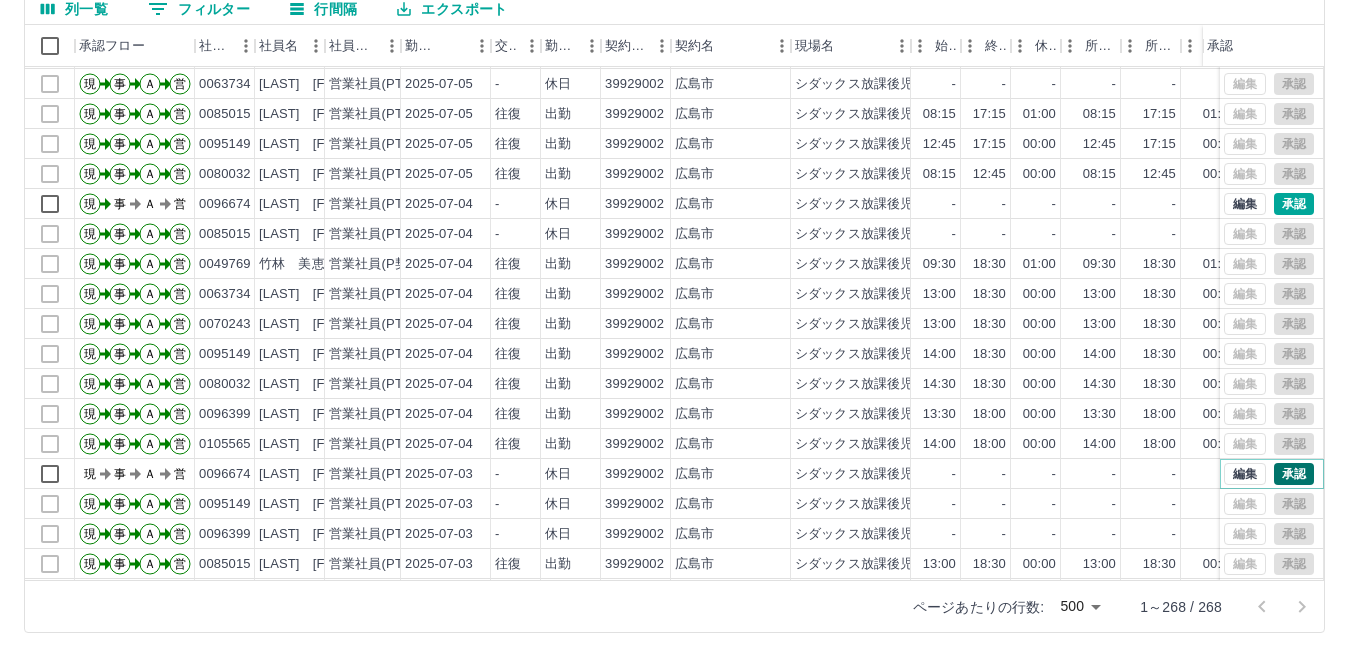 click on "承認" at bounding box center (1294, 474) 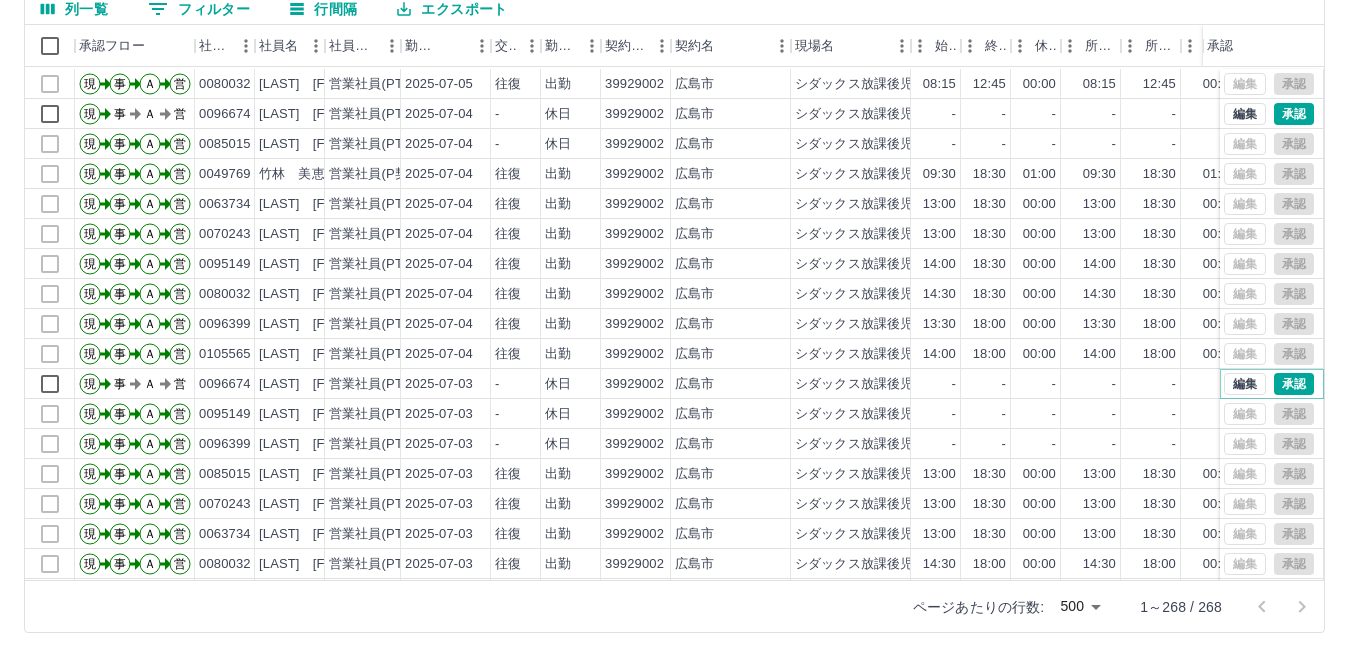 scroll, scrollTop: 7098, scrollLeft: 0, axis: vertical 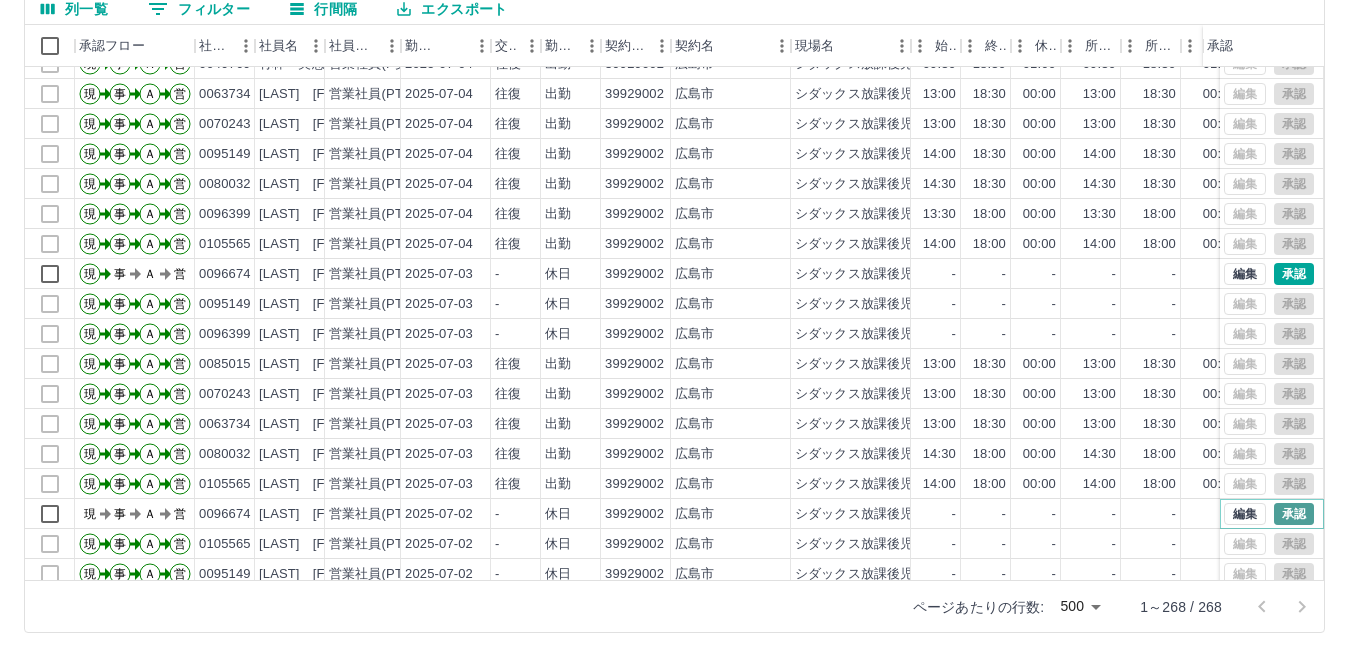 click on "承認" at bounding box center (1294, 514) 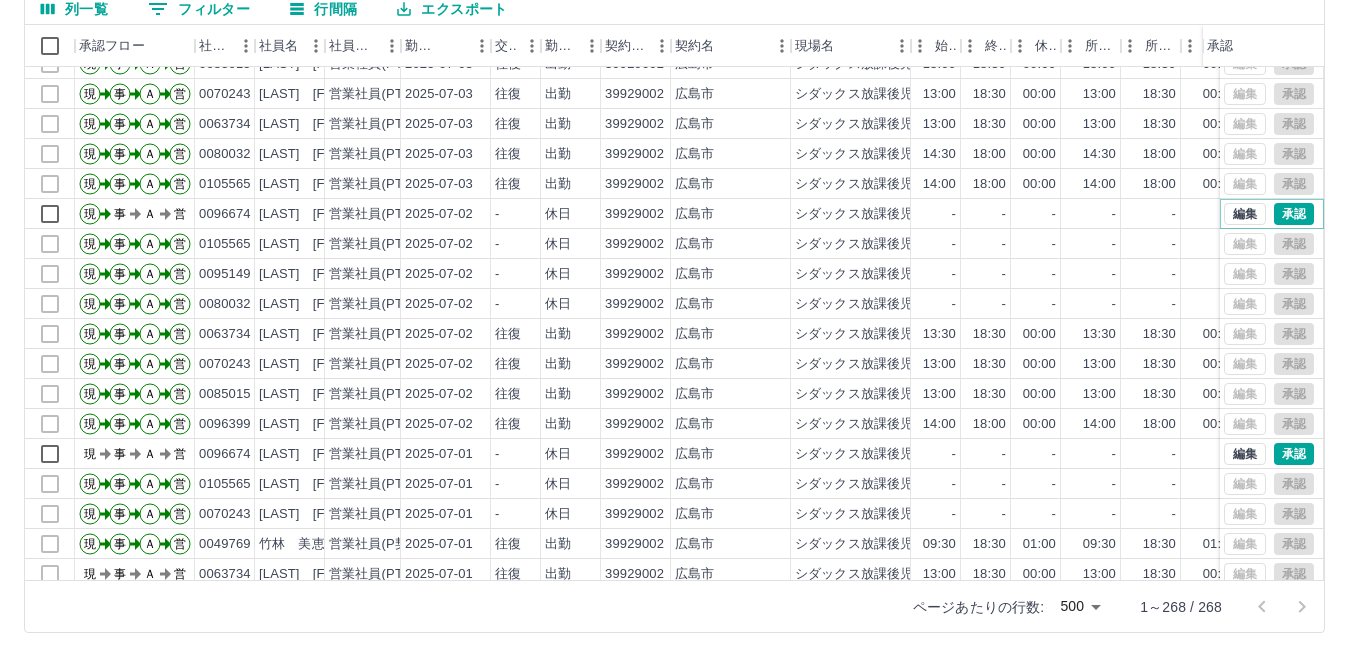 scroll, scrollTop: 7498, scrollLeft: 0, axis: vertical 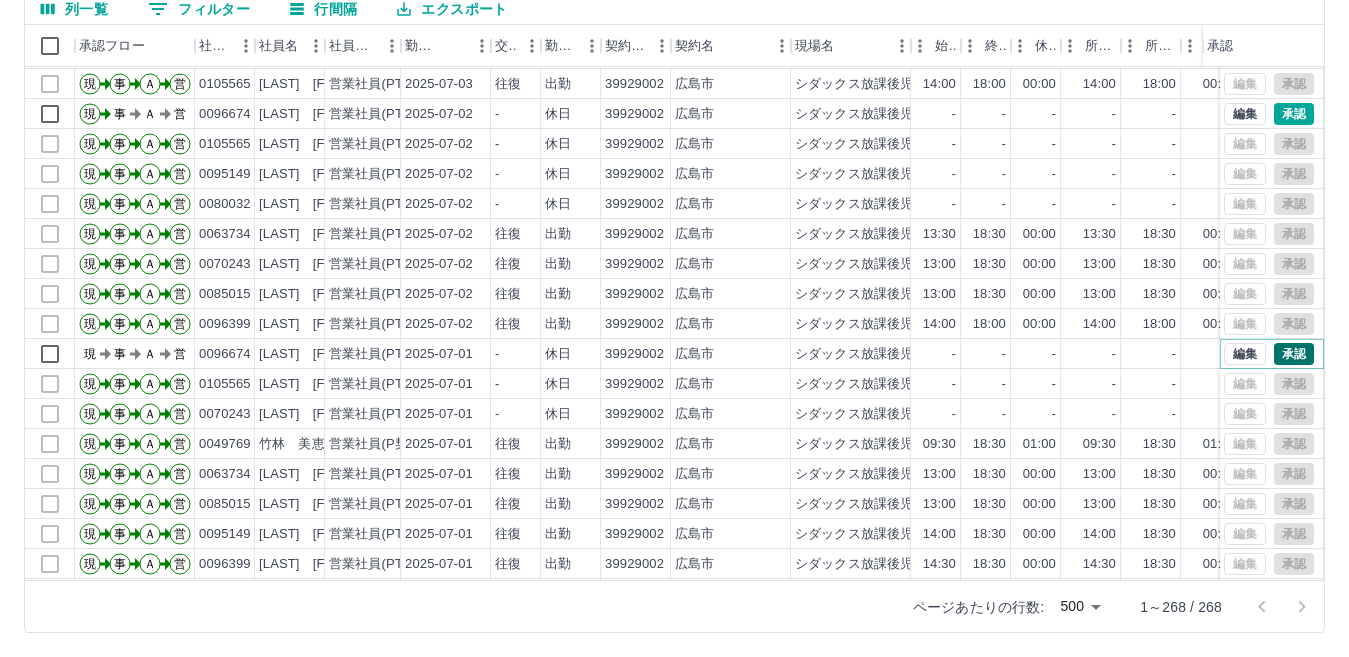 click on "承認" at bounding box center (1294, 354) 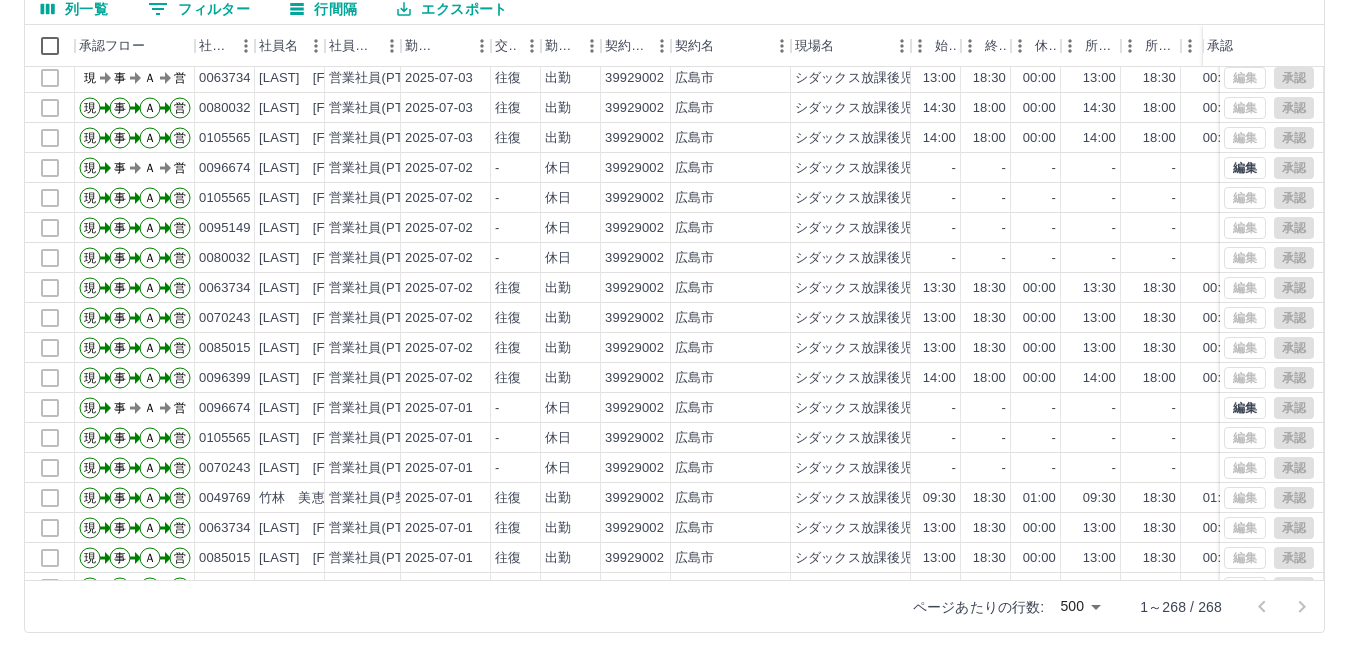 scroll, scrollTop: 7544, scrollLeft: 0, axis: vertical 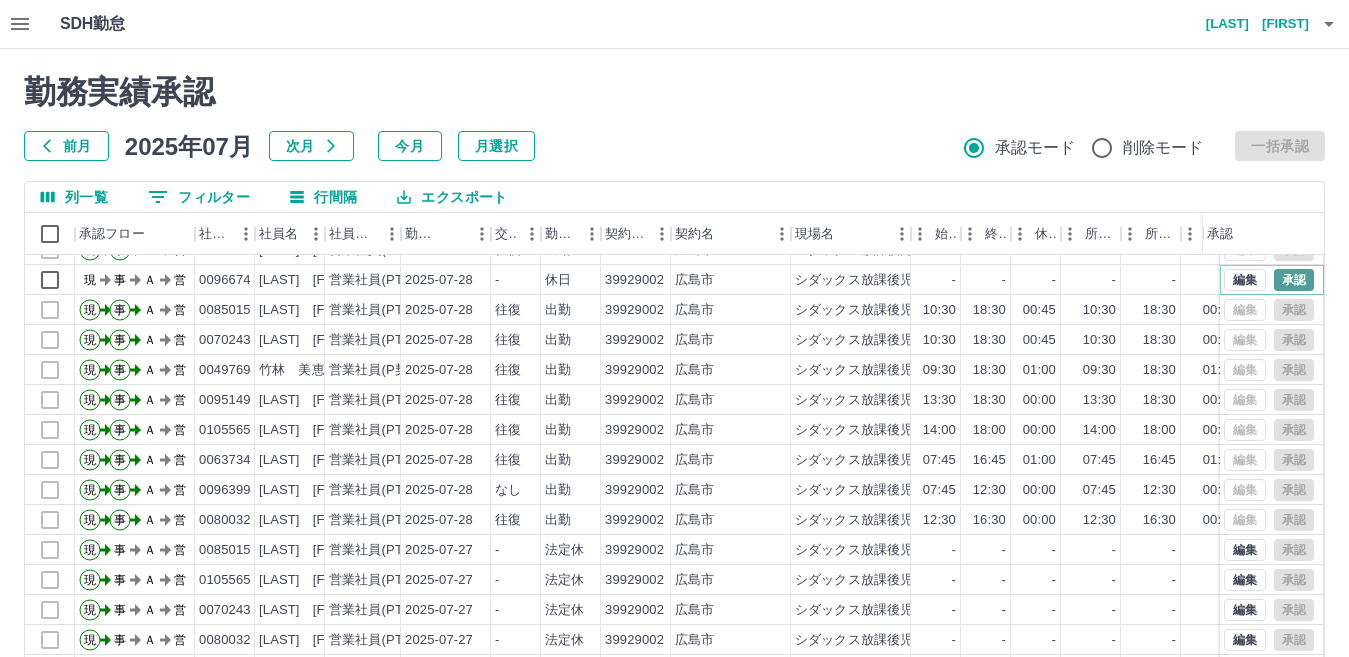 click on "承認" at bounding box center [1294, 280] 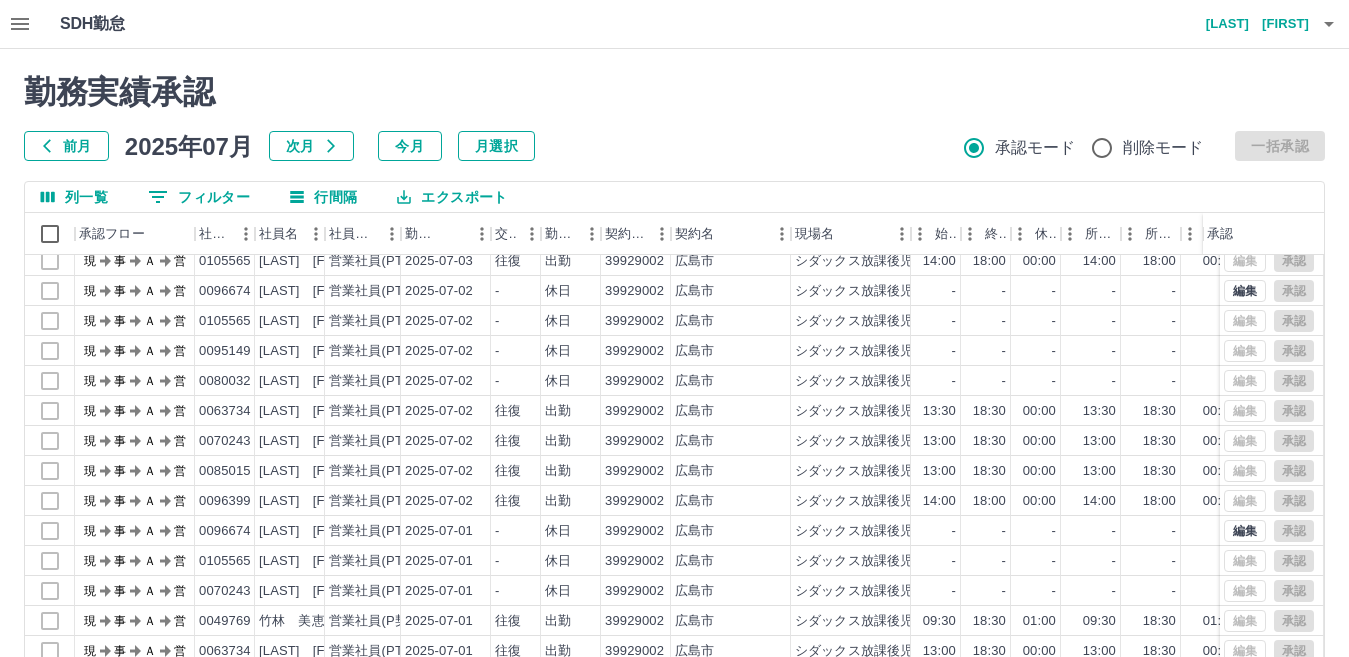 scroll, scrollTop: 7544, scrollLeft: 0, axis: vertical 